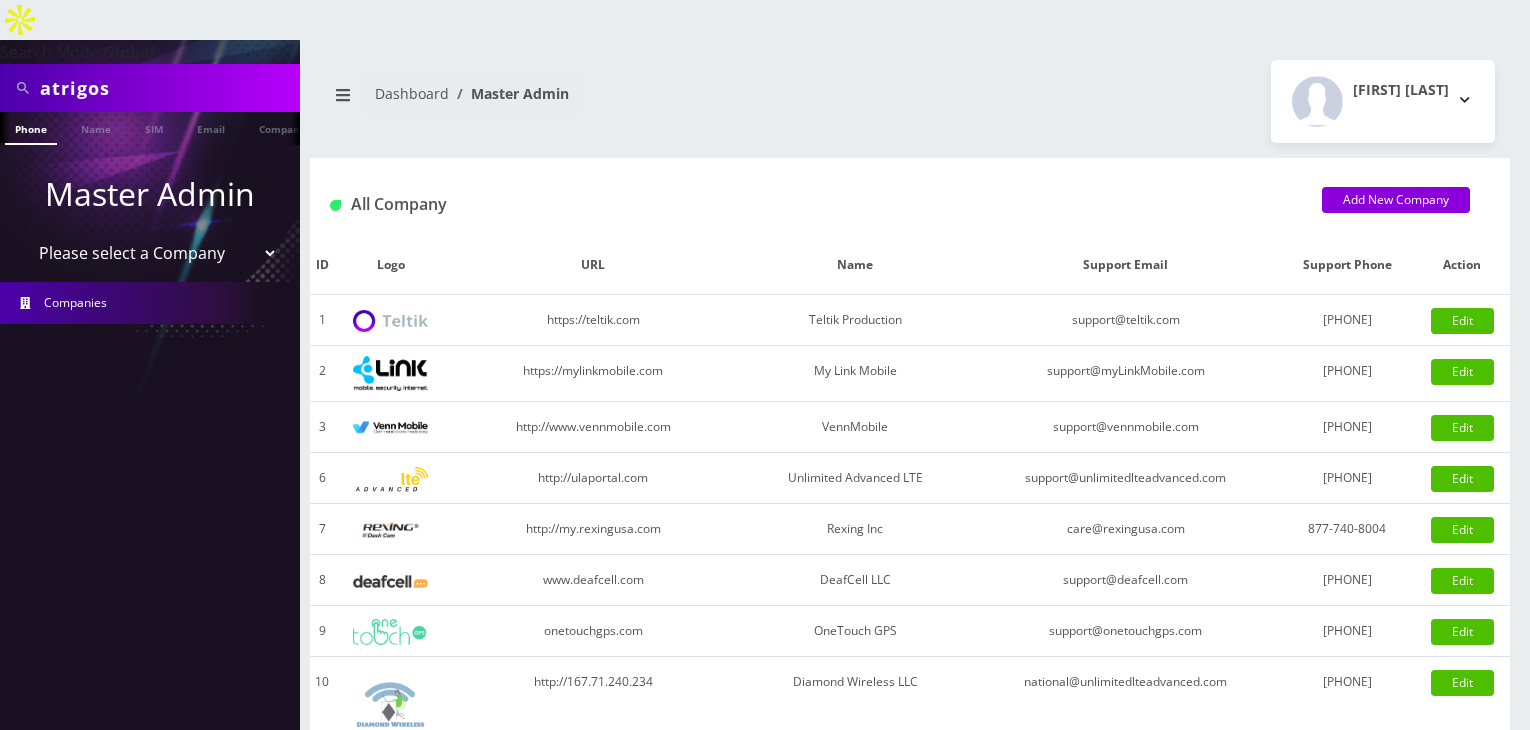 scroll, scrollTop: 0, scrollLeft: 0, axis: both 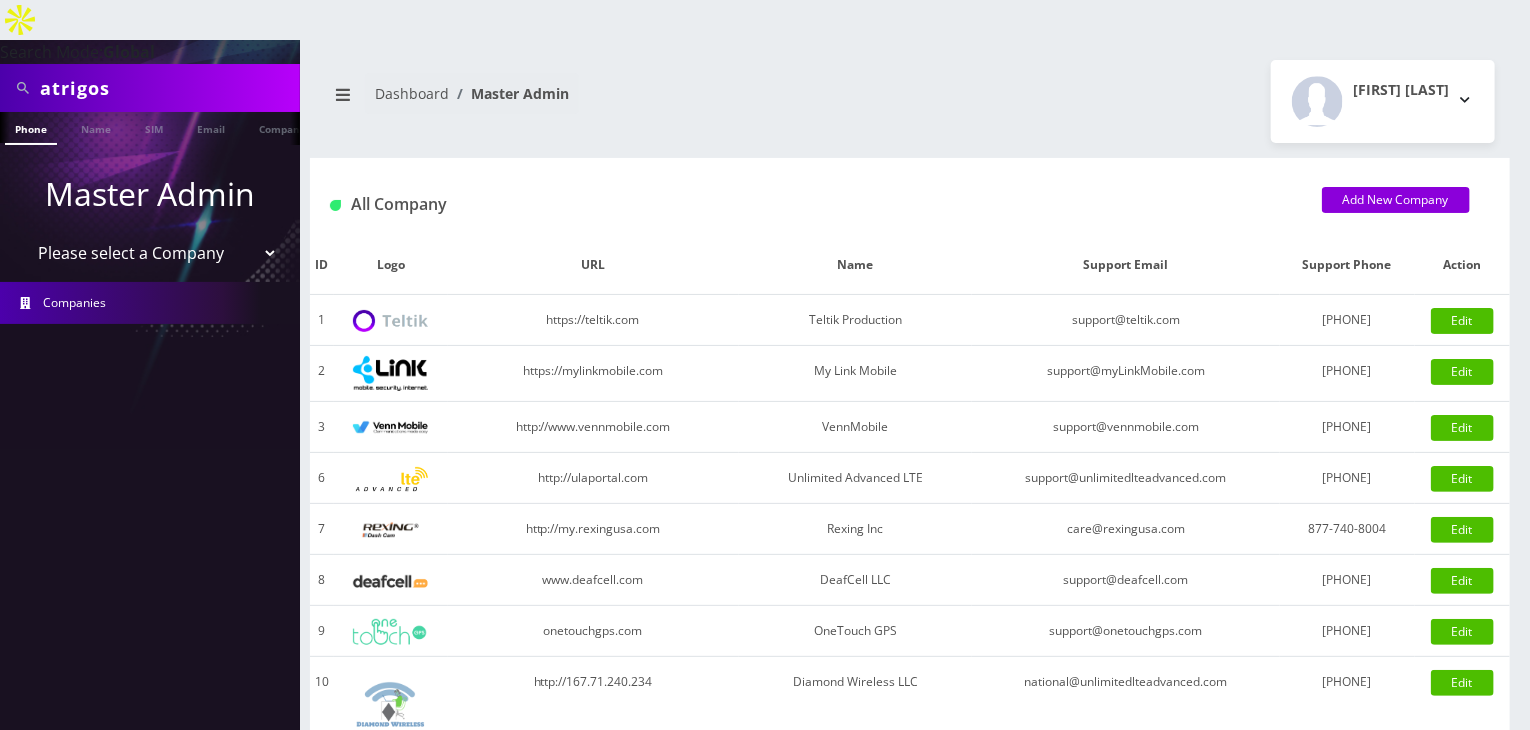 select on "13" 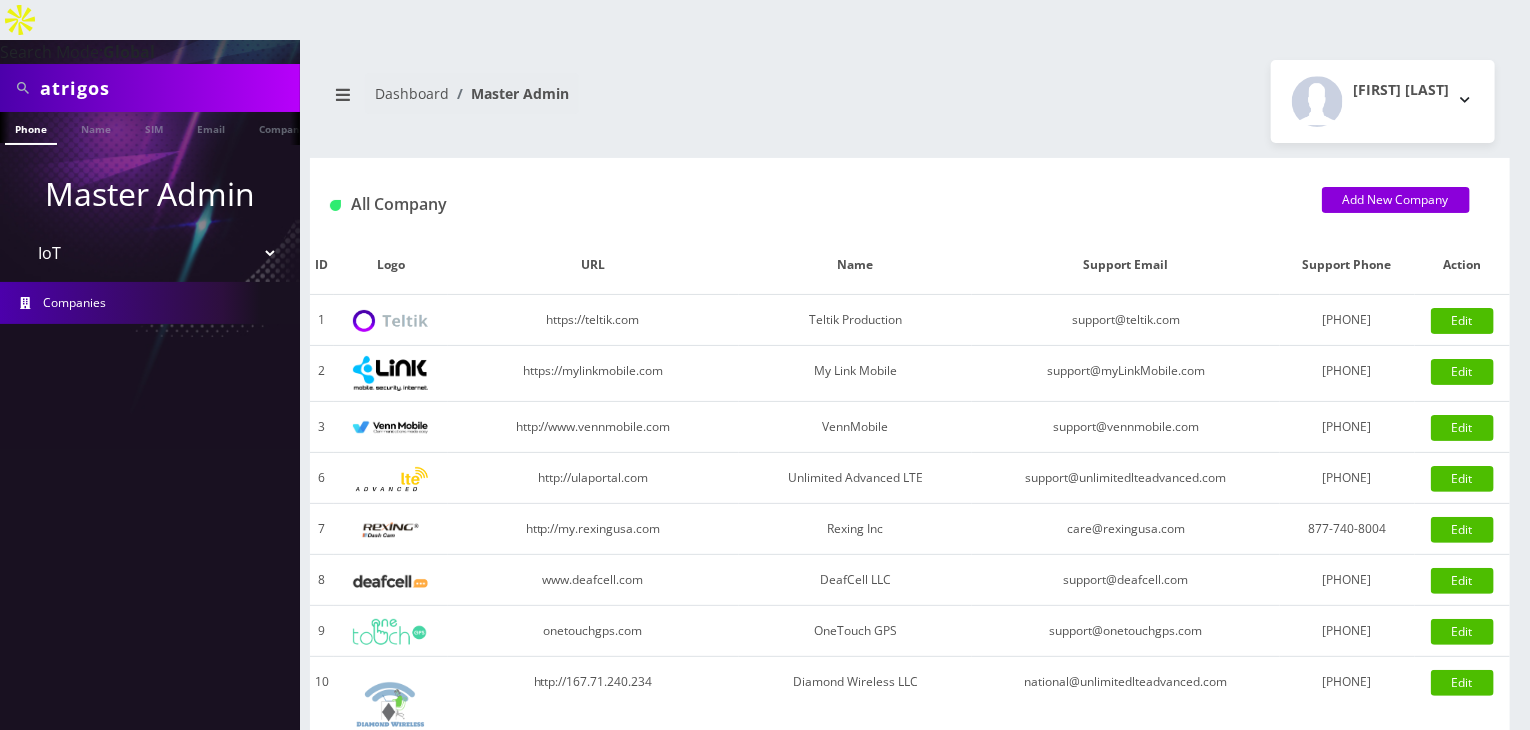 click on "Please select a Company
Teltik Production
My Link Mobile
VennMobile
Unlimited Advanced LTE
Rexing Inc
DeafCell LLC
OneTouch GPS
Diamond Wireless LLC
All Choice Connect
Amcest Corp
IoT
Shluchim Assist
ConnectED Mobile
Innovative Communications
Home Away Secure SIM Call" at bounding box center (150, 253) 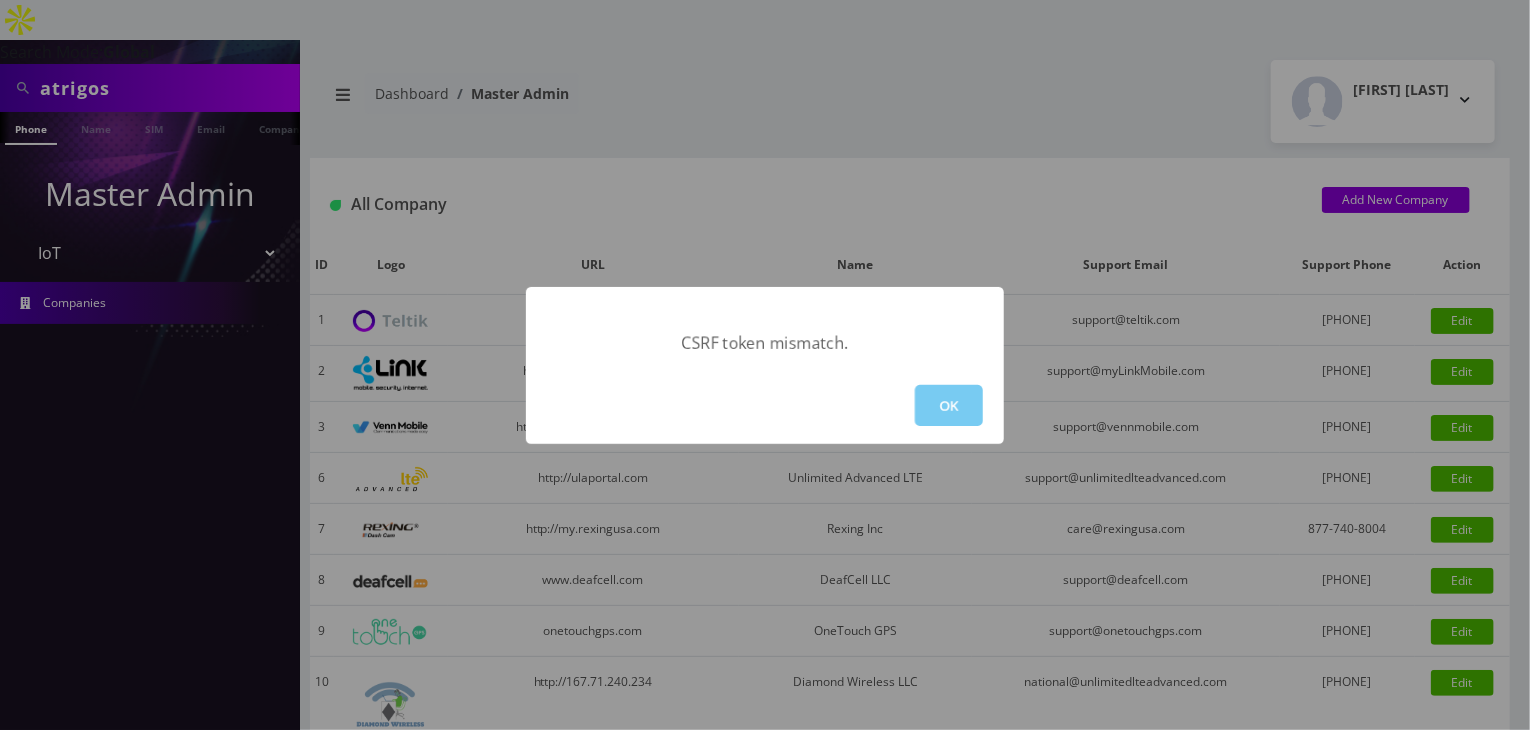 click on "OK" at bounding box center (949, 405) 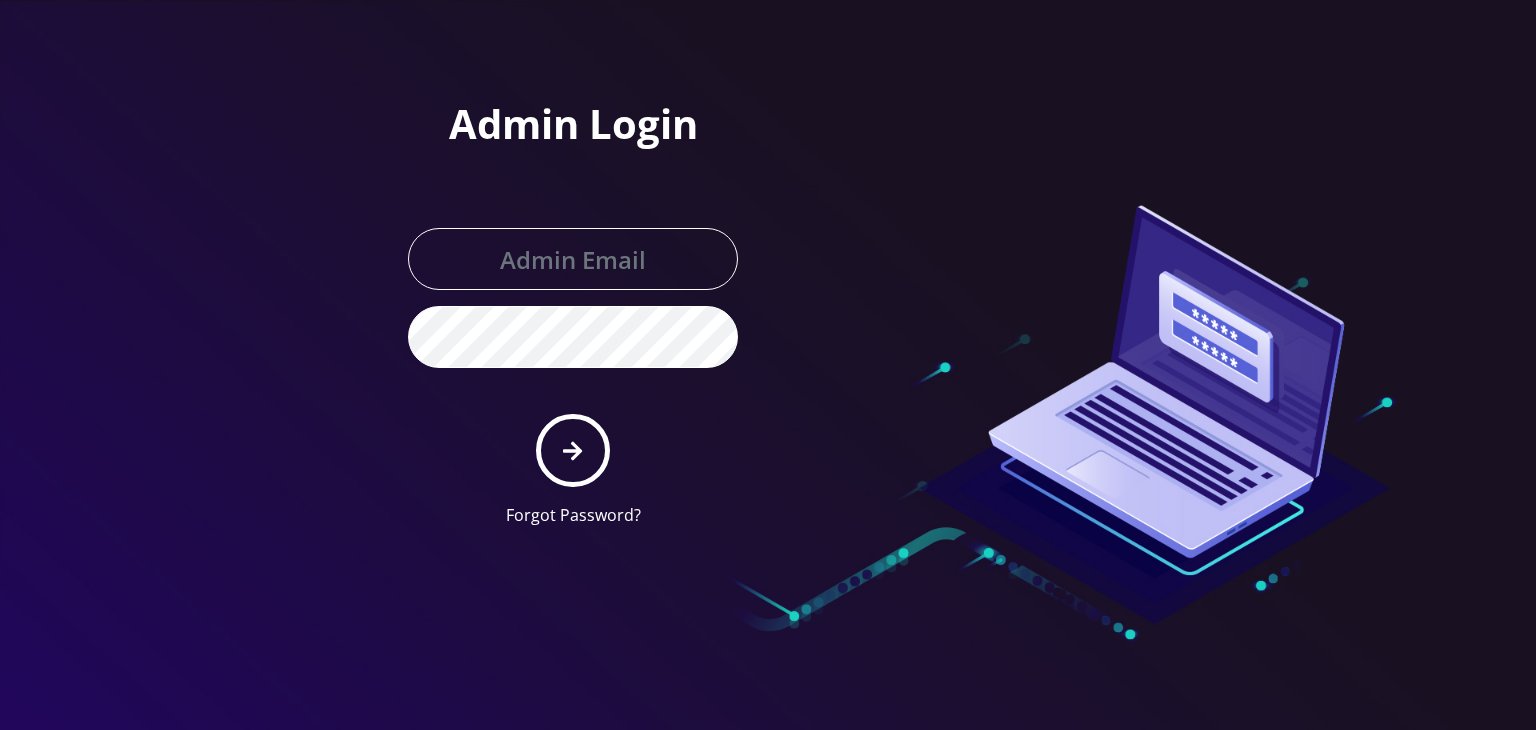 scroll, scrollTop: 0, scrollLeft: 0, axis: both 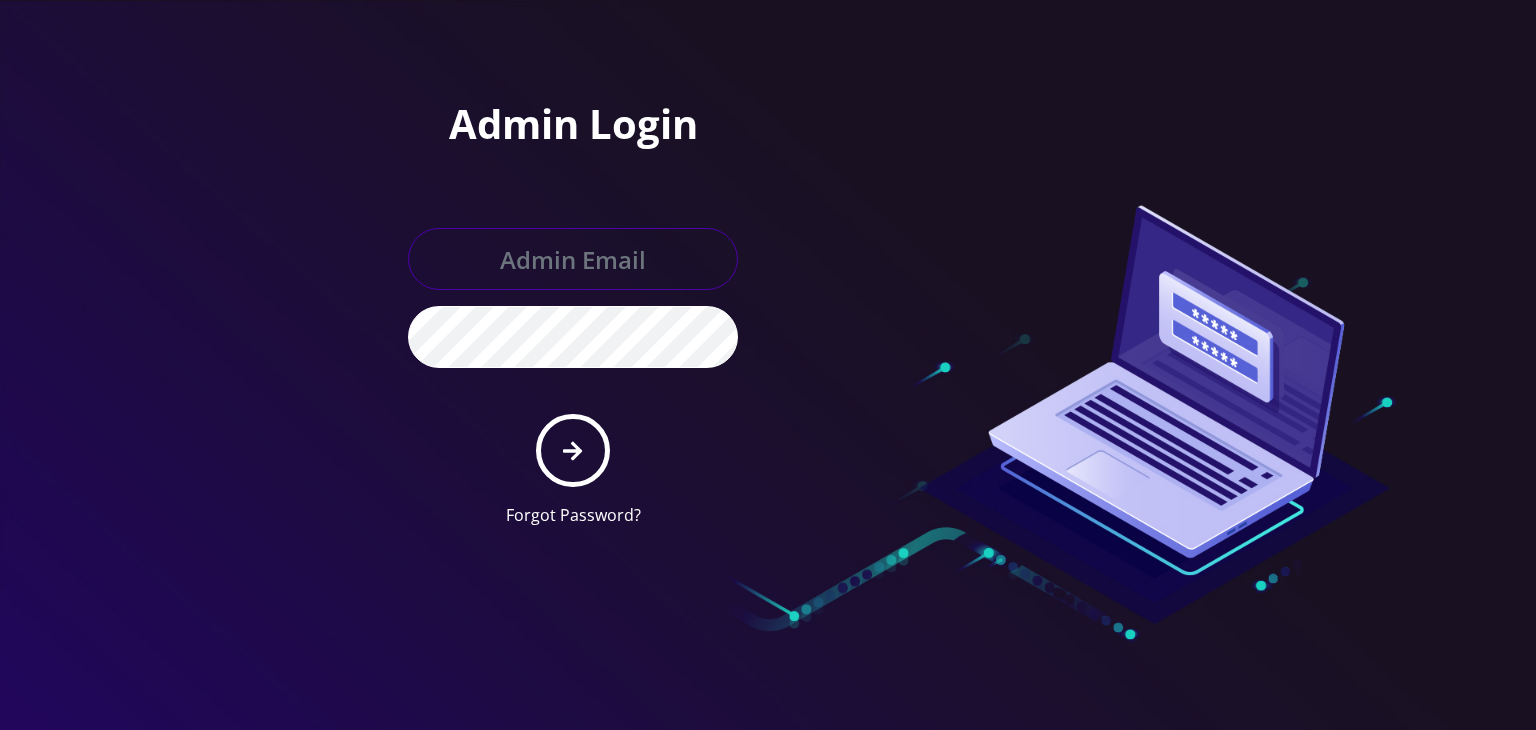 type on "[USERNAME]@[DOMAIN].com" 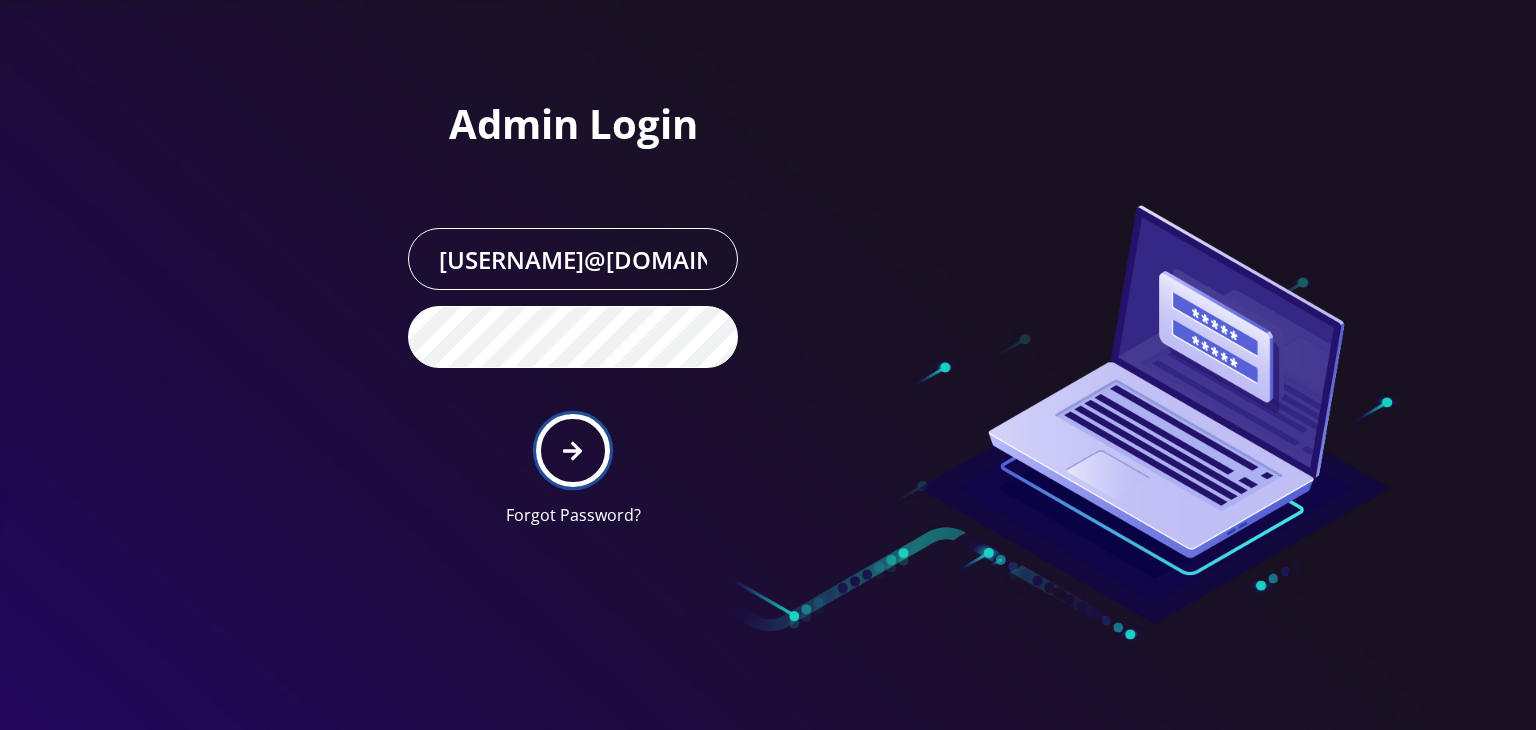click at bounding box center [572, 450] 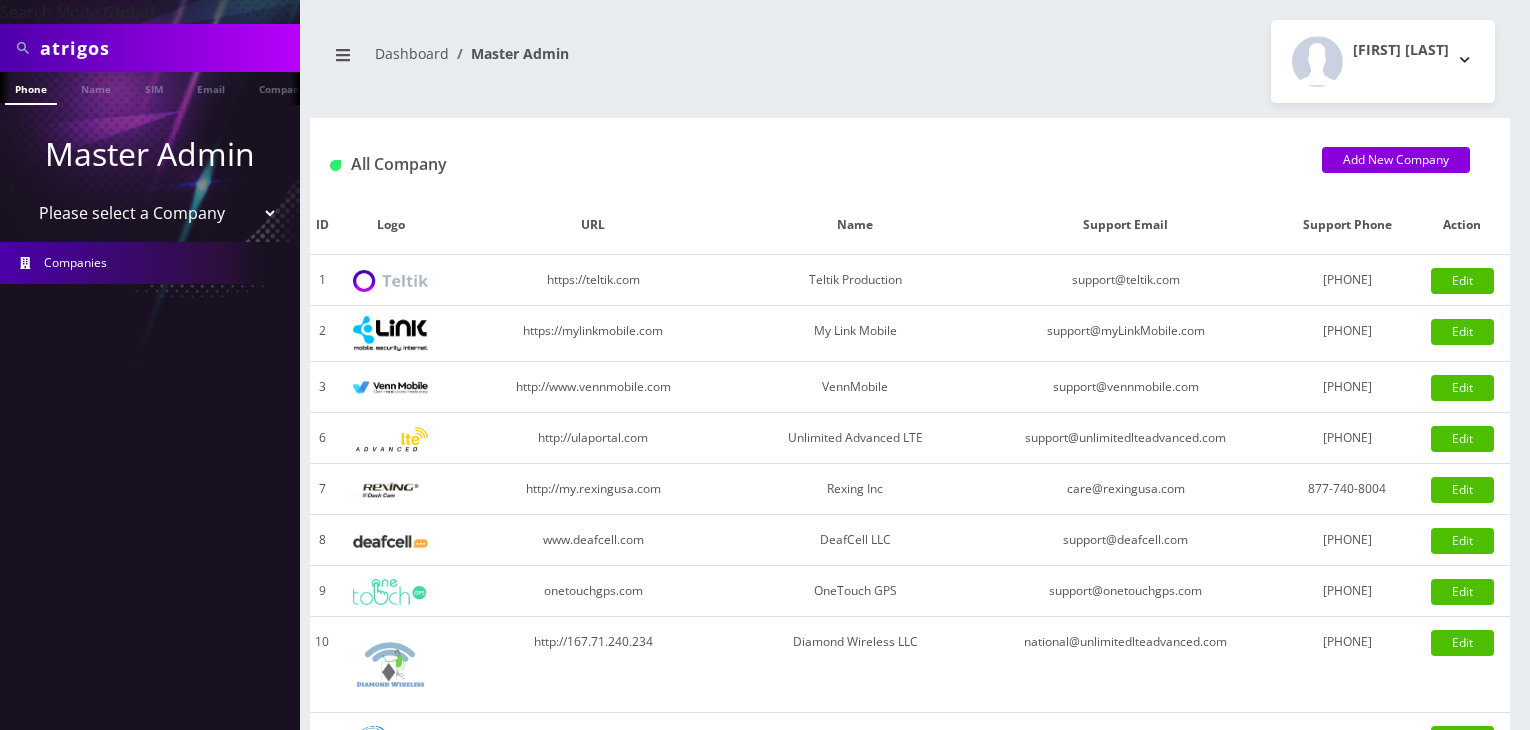 scroll, scrollTop: 0, scrollLeft: 0, axis: both 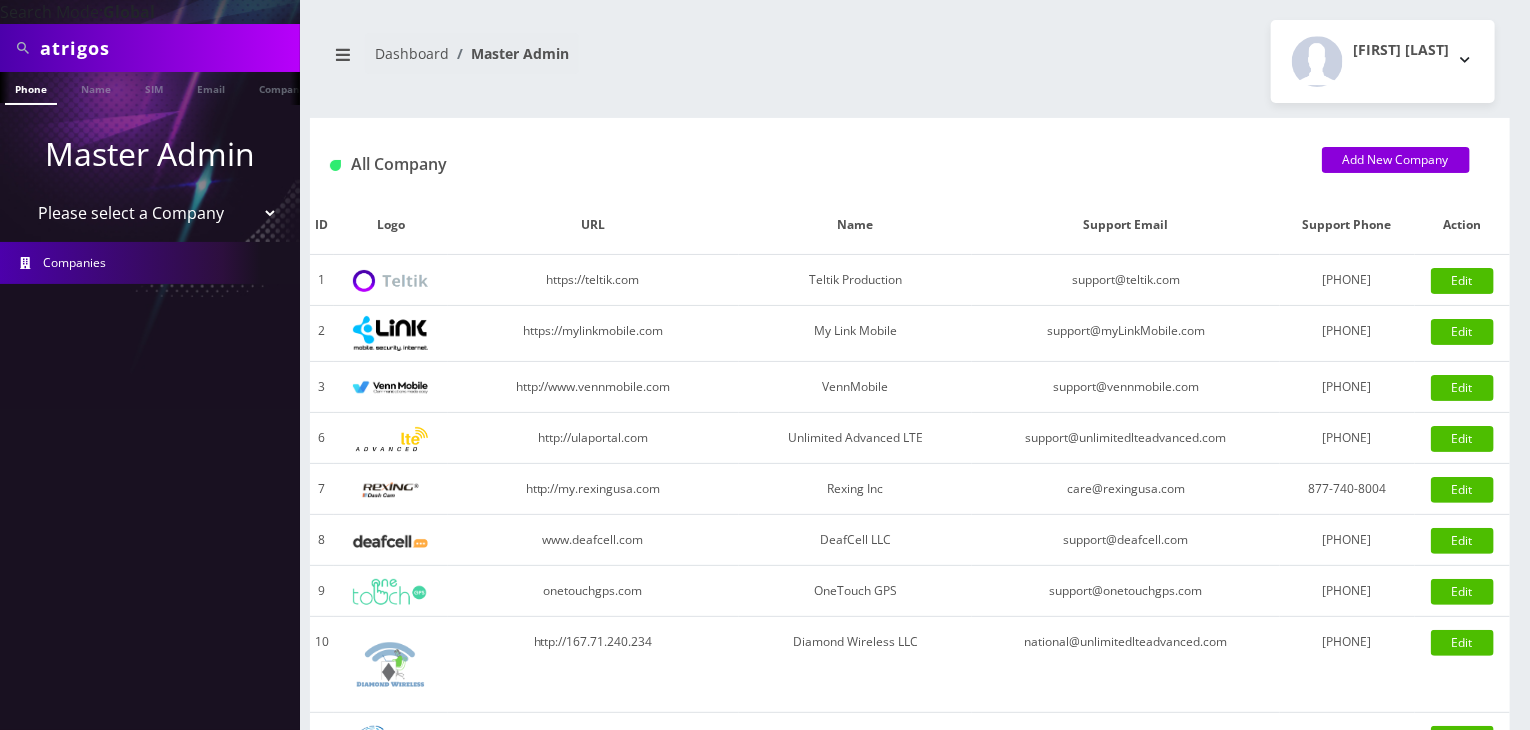 click on "Please select a Company
Teltik Production
My Link Mobile
VennMobile
Unlimited Advanced LTE
Rexing Inc
DeafCell LLC
OneTouch GPS
Diamond Wireless LLC
All Choice Connect
Amcest Corp
IoT
Shluchim Assist
ConnectED Mobile
Innovative Communications
Home Away Secure SIM Call" at bounding box center [150, 213] 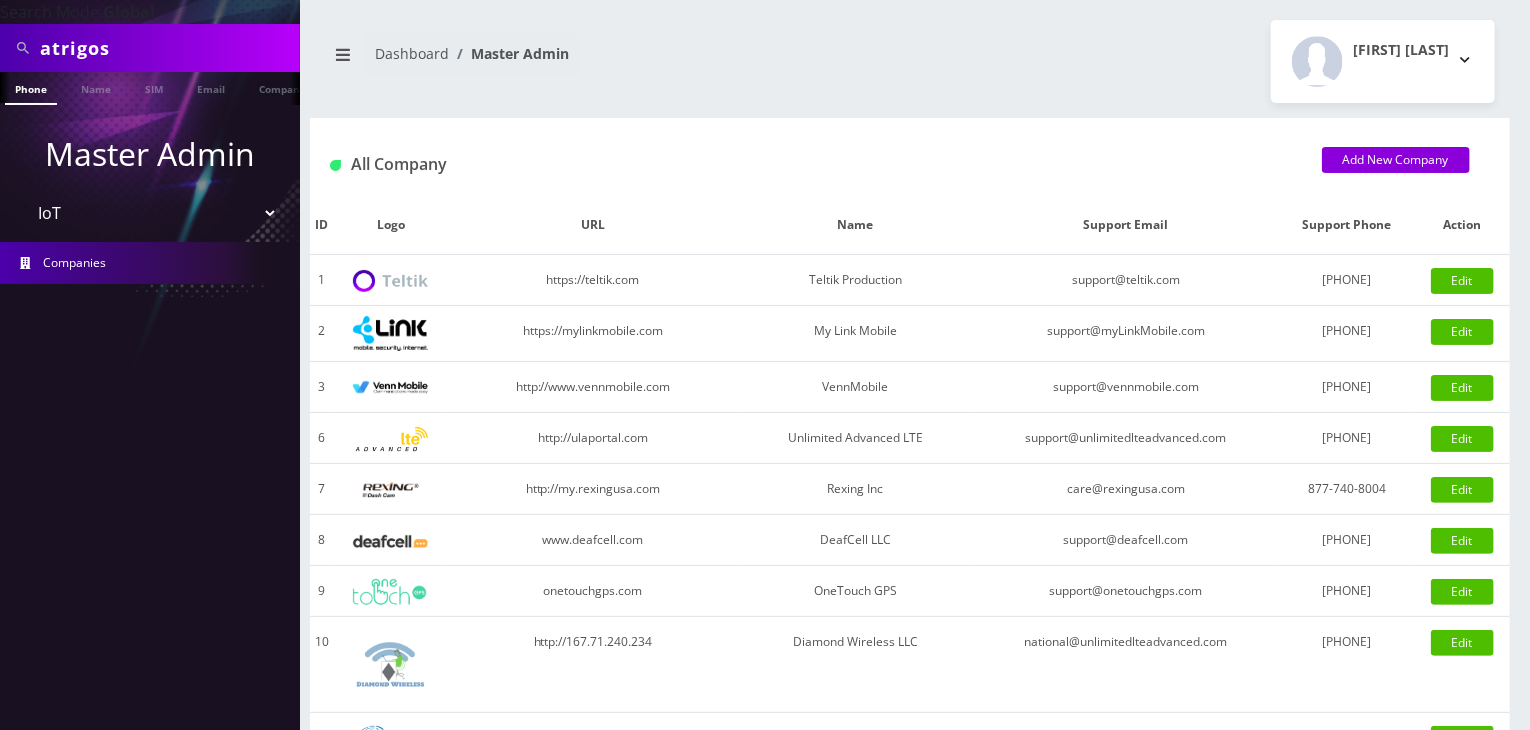 click on "Please select a Company
Teltik Production
My Link Mobile
VennMobile
Unlimited Advanced LTE
Rexing Inc
DeafCell LLC
OneTouch GPS
Diamond Wireless LLC
All Choice Connect
Amcest Corp
IoT
Shluchim Assist
ConnectED Mobile
Innovative Communications
Home Away Secure SIM Call" at bounding box center [150, 213] 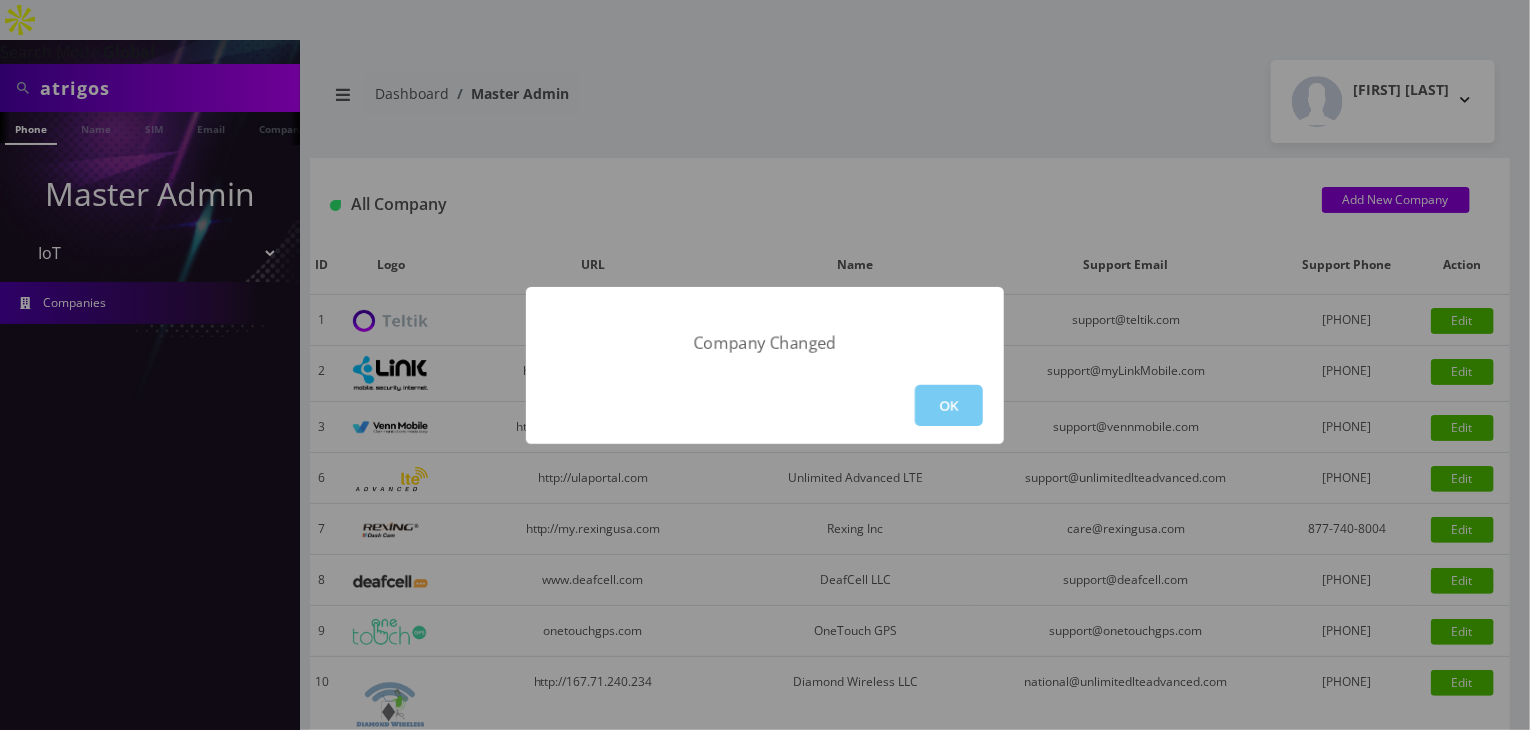click on "OK" at bounding box center [949, 405] 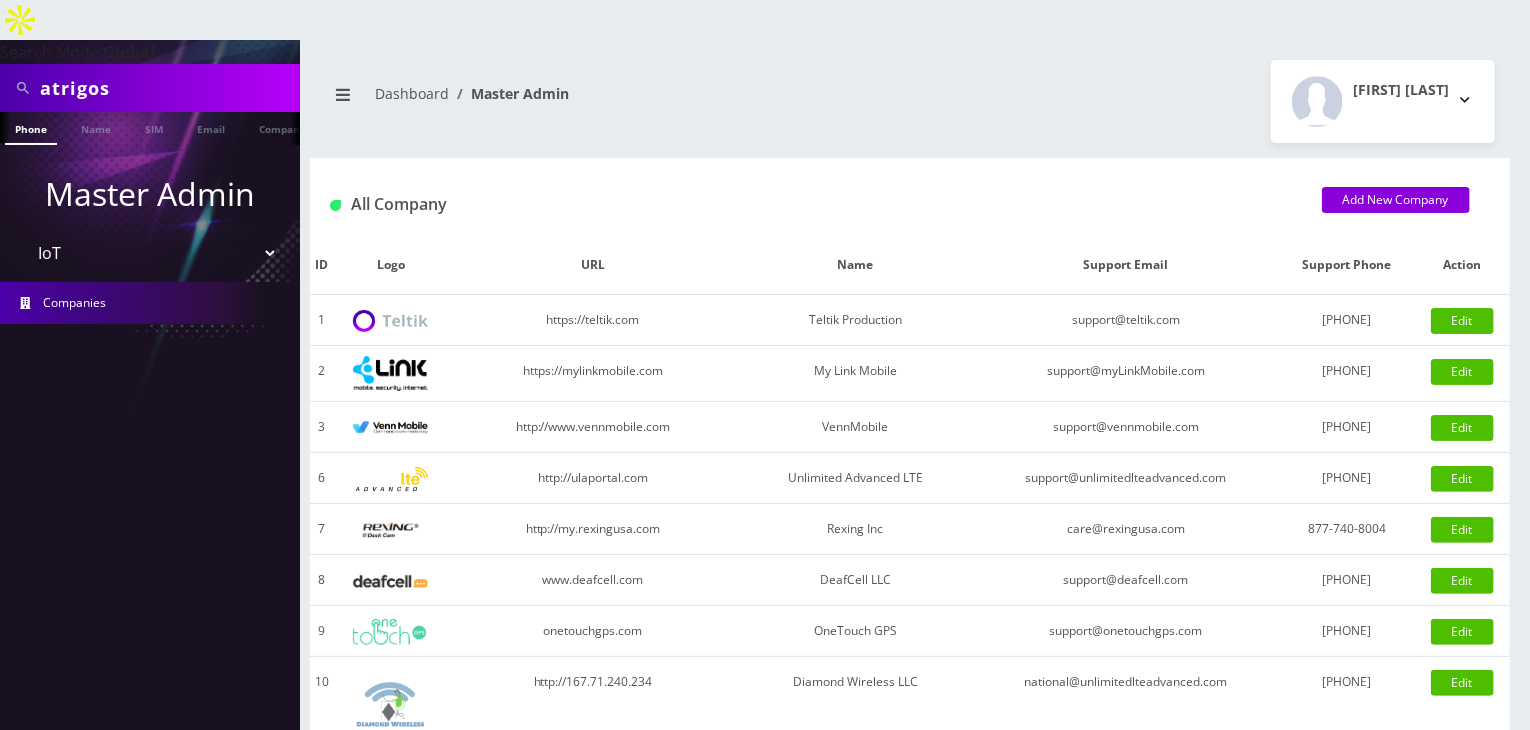 click on "Please select a Company
Teltik Production
My Link Mobile
VennMobile
Unlimited Advanced LTE
Rexing Inc
DeafCell LLC
OneTouch GPS
Diamond Wireless LLC
All Choice Connect
Amcest Corp
IoT
Shluchim Assist
ConnectED Mobile
Innovative Communications
Home Away Secure SIM Call" at bounding box center (150, 253) 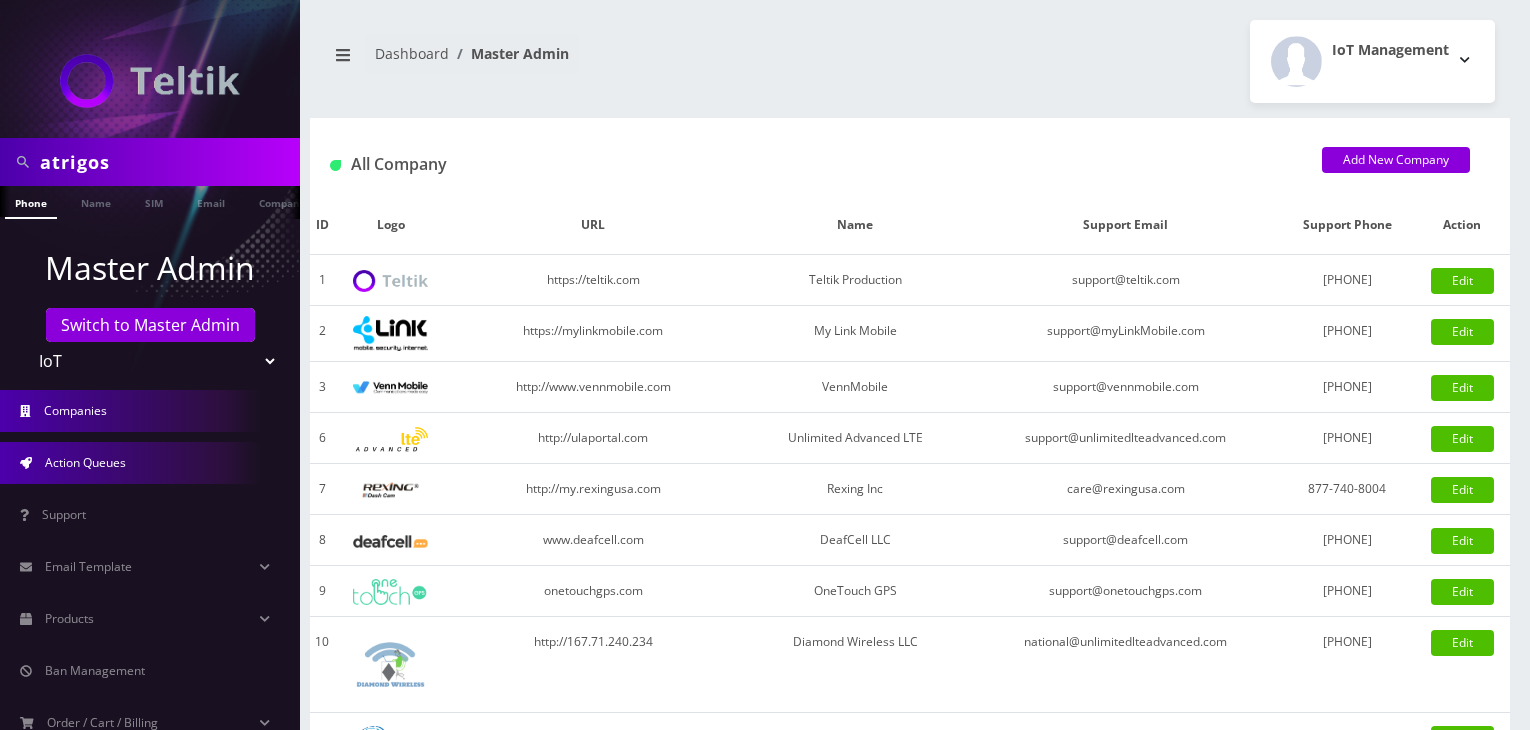 scroll, scrollTop: 0, scrollLeft: 0, axis: both 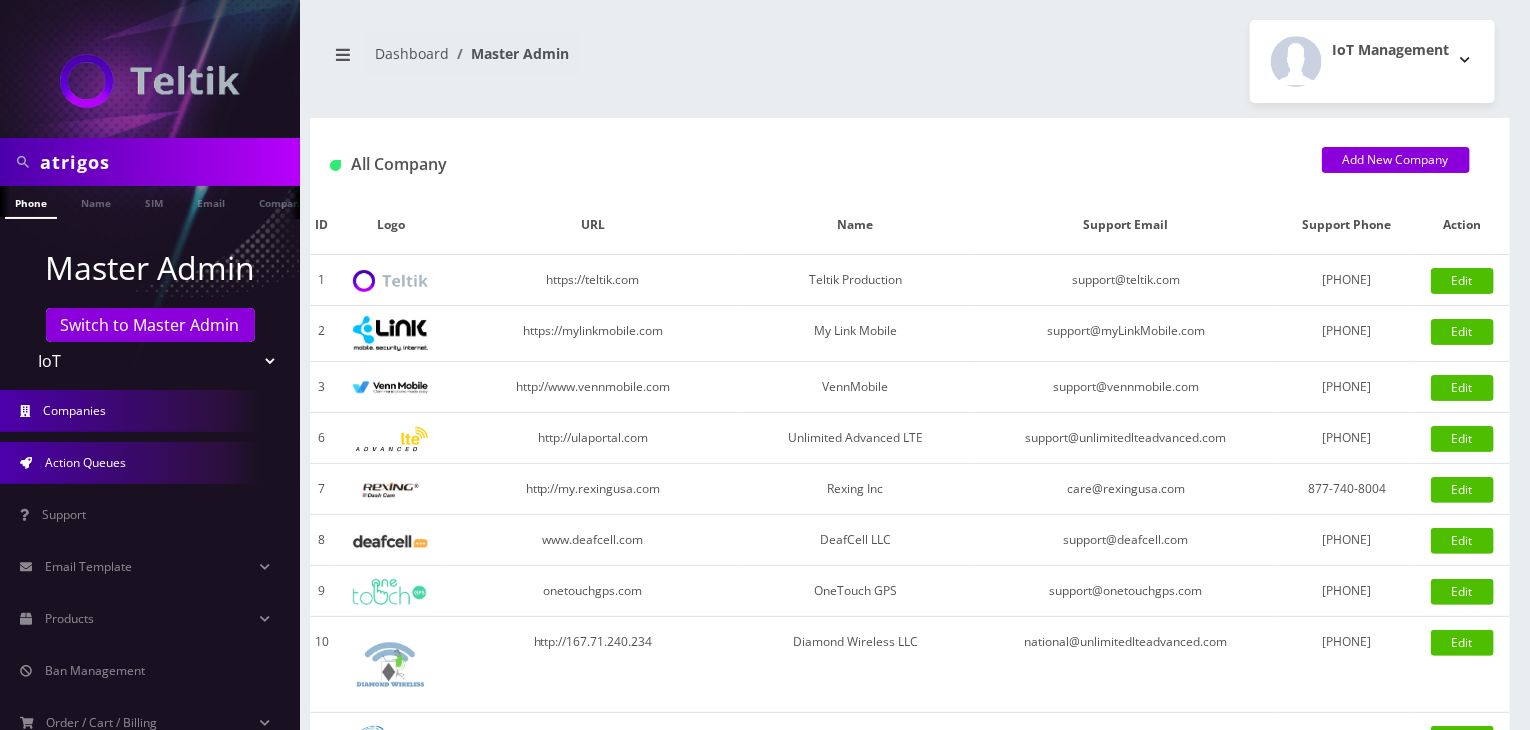 click on "Action Queues" at bounding box center (150, 463) 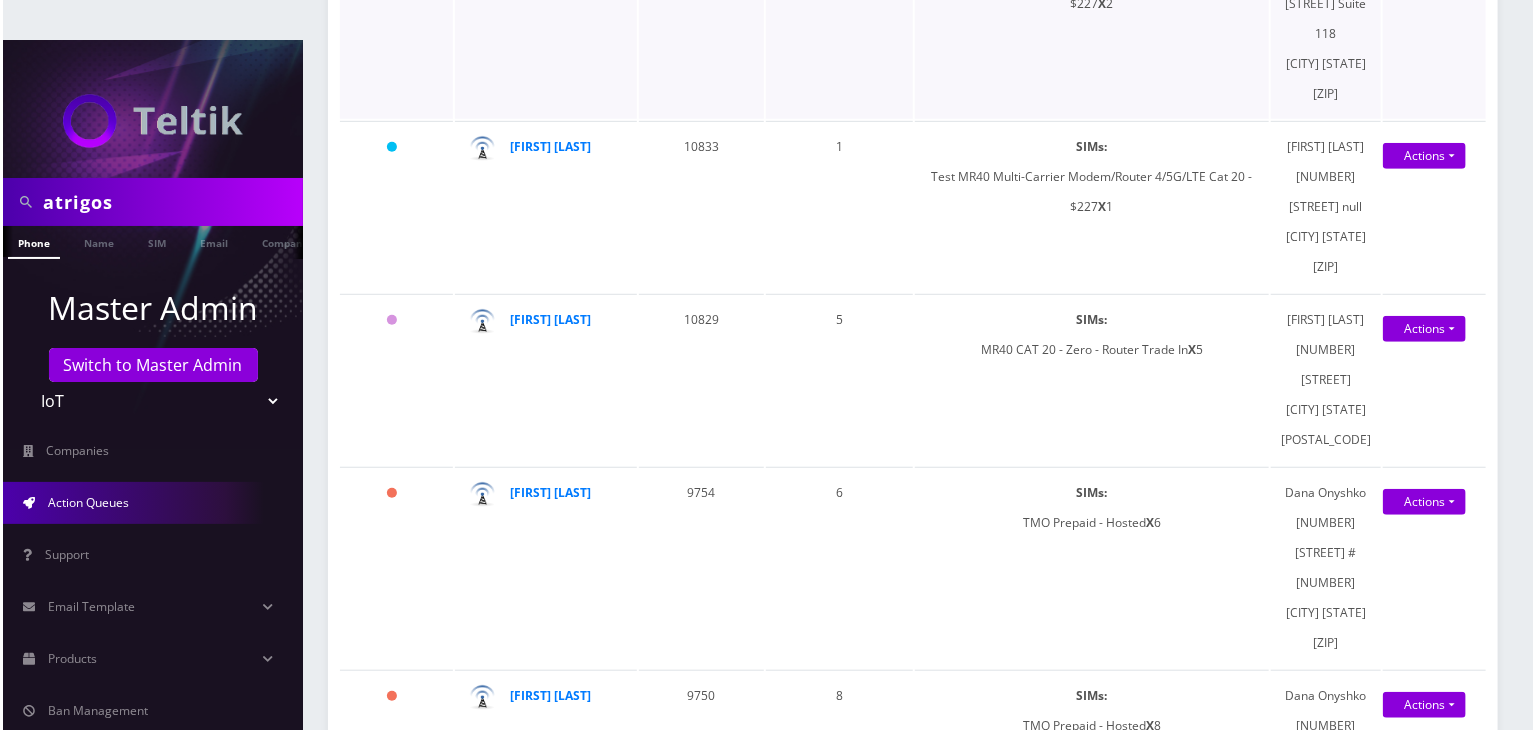 scroll, scrollTop: 500, scrollLeft: 0, axis: vertical 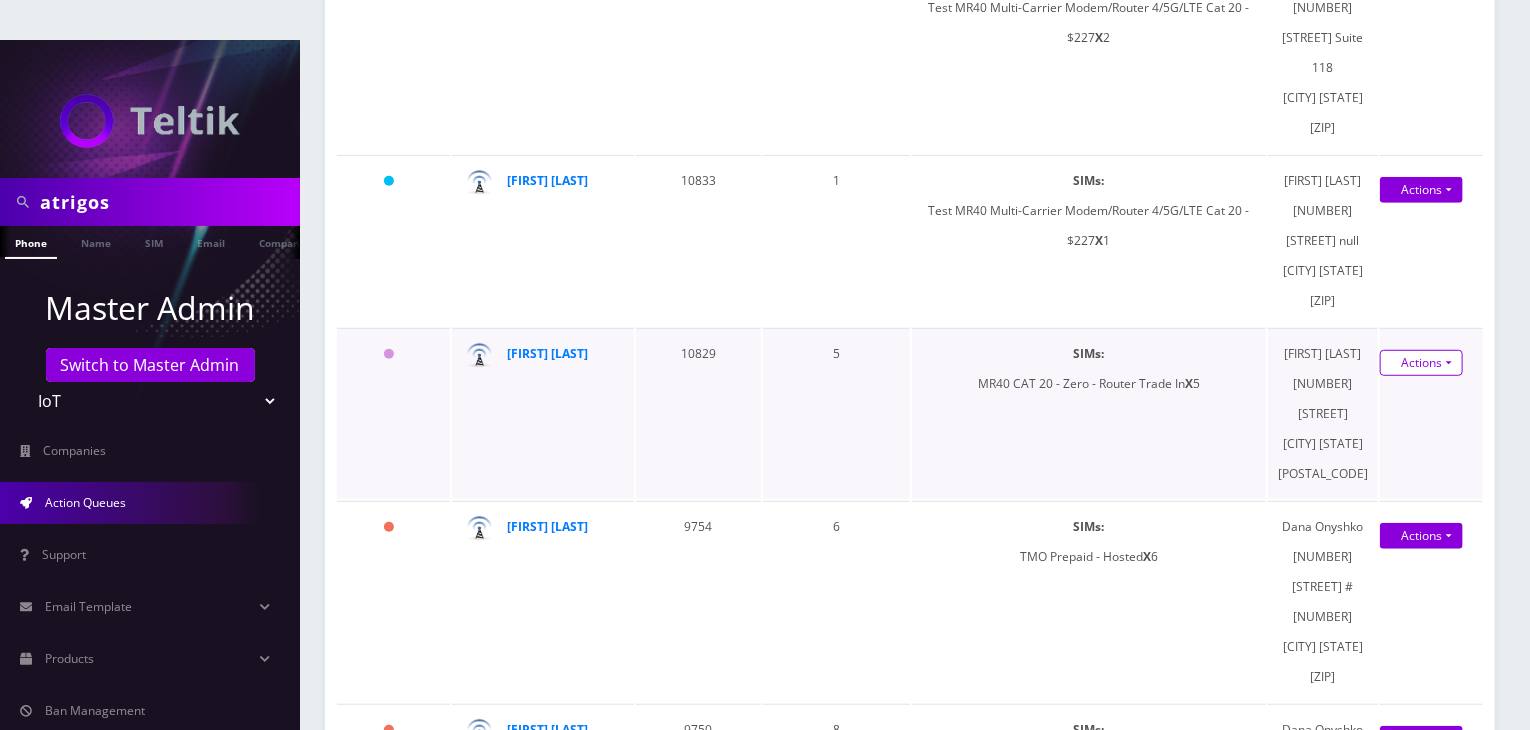 click on "Actions" at bounding box center (1421, -13) 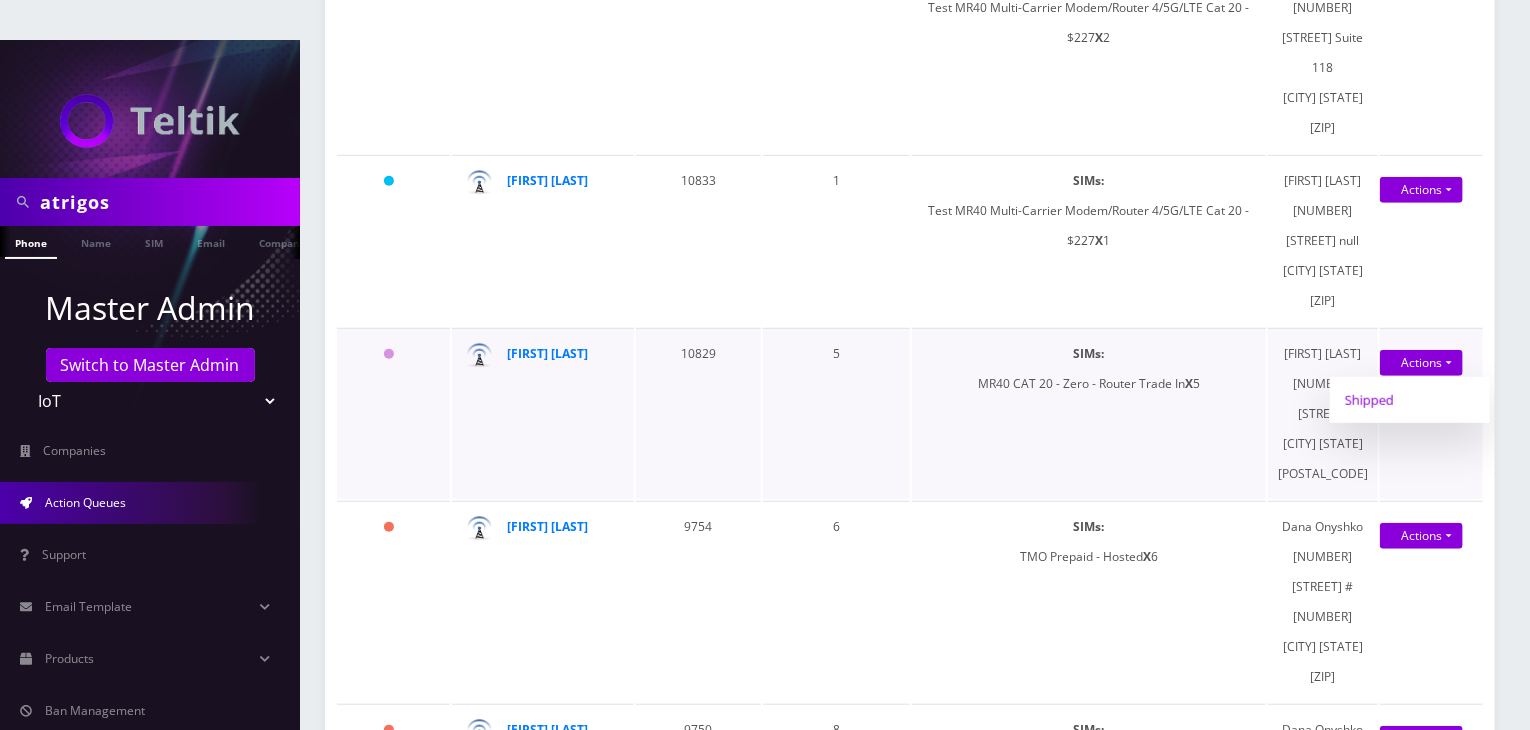 click on "Shipped" at bounding box center (1410, 400) 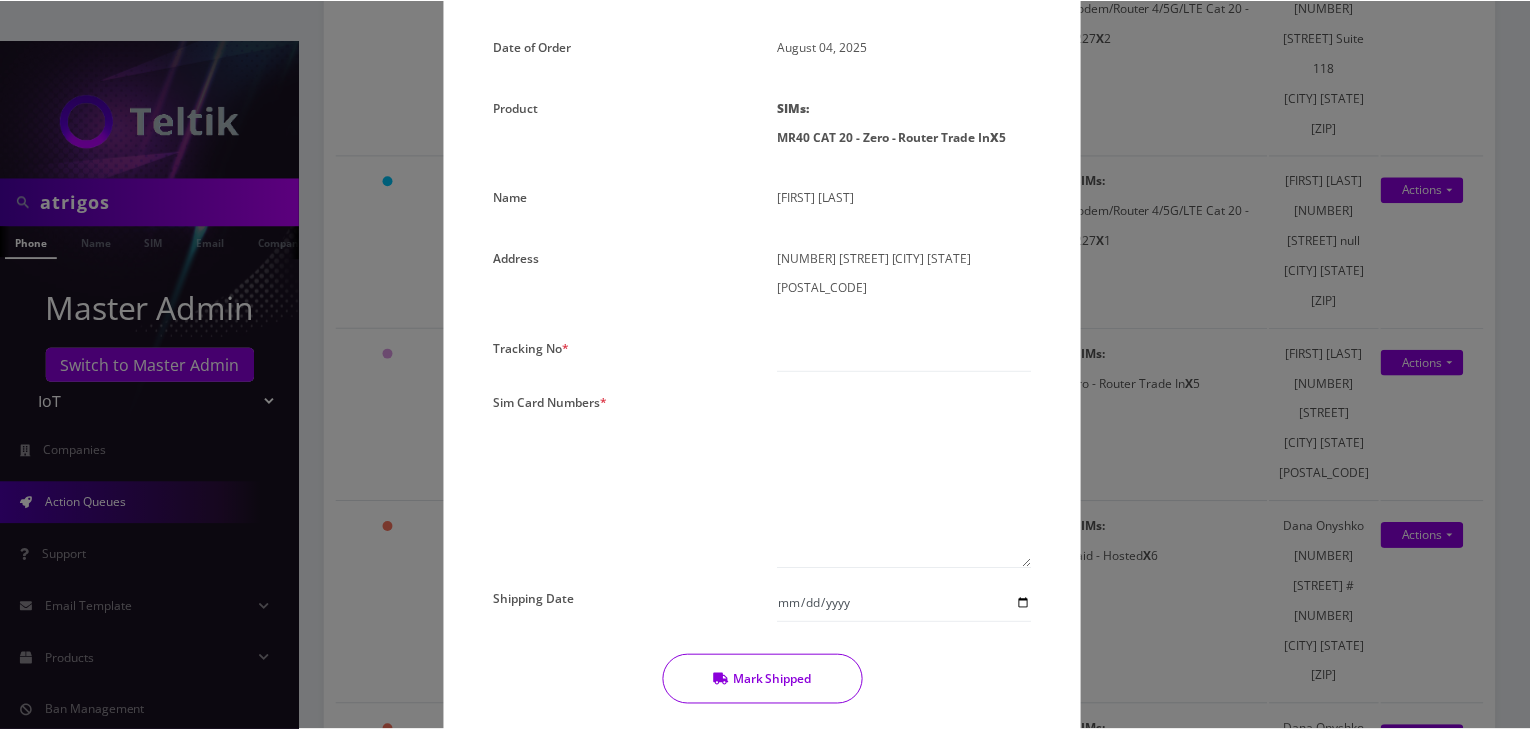 scroll, scrollTop: 200, scrollLeft: 0, axis: vertical 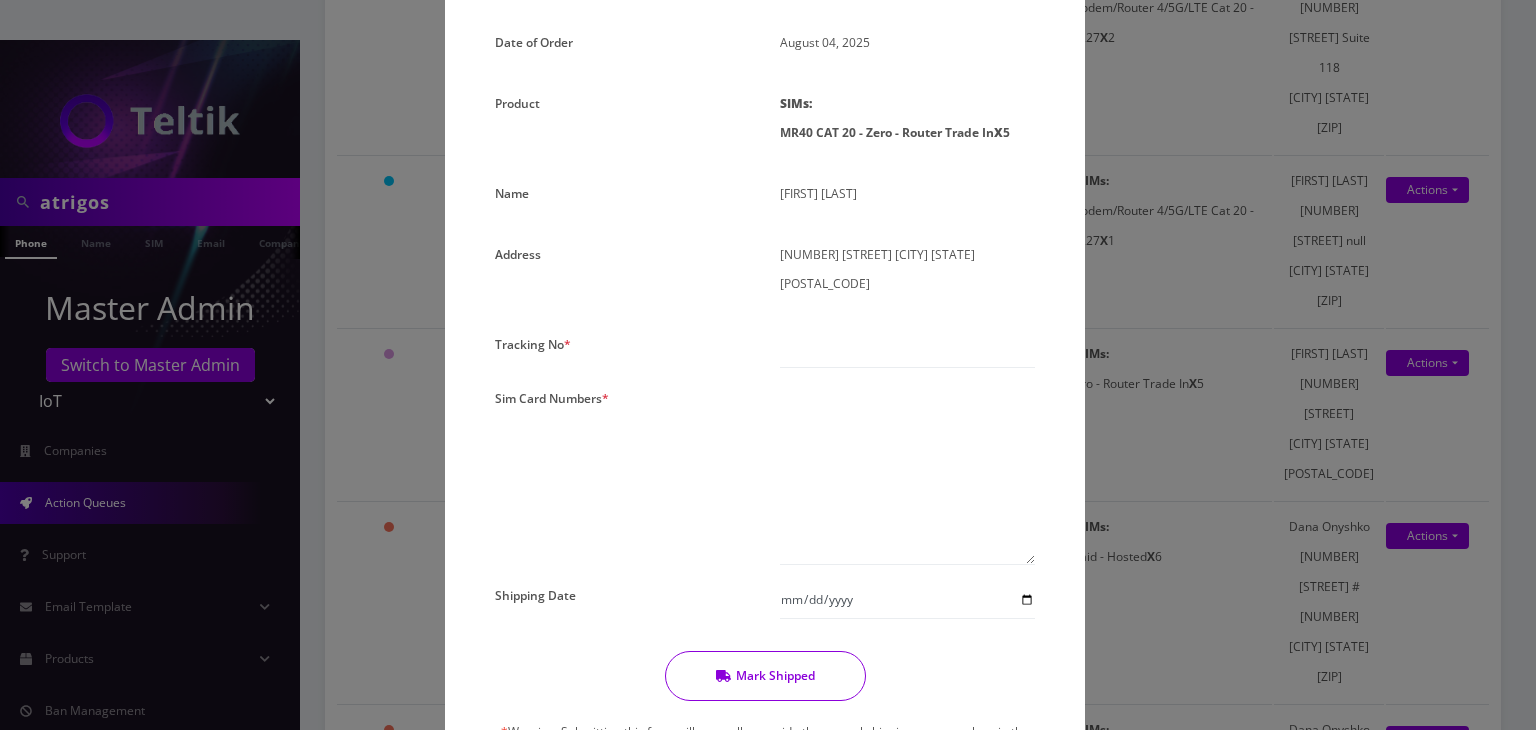 click on "×
Update Shipping
Order No.
10829
Date of Order
August 04, 2025
Product
SIMs:  MR40 CAT 20 - Zero - Router Trade In  X  5
Name
Earl Wright Address  *" at bounding box center [768, 365] 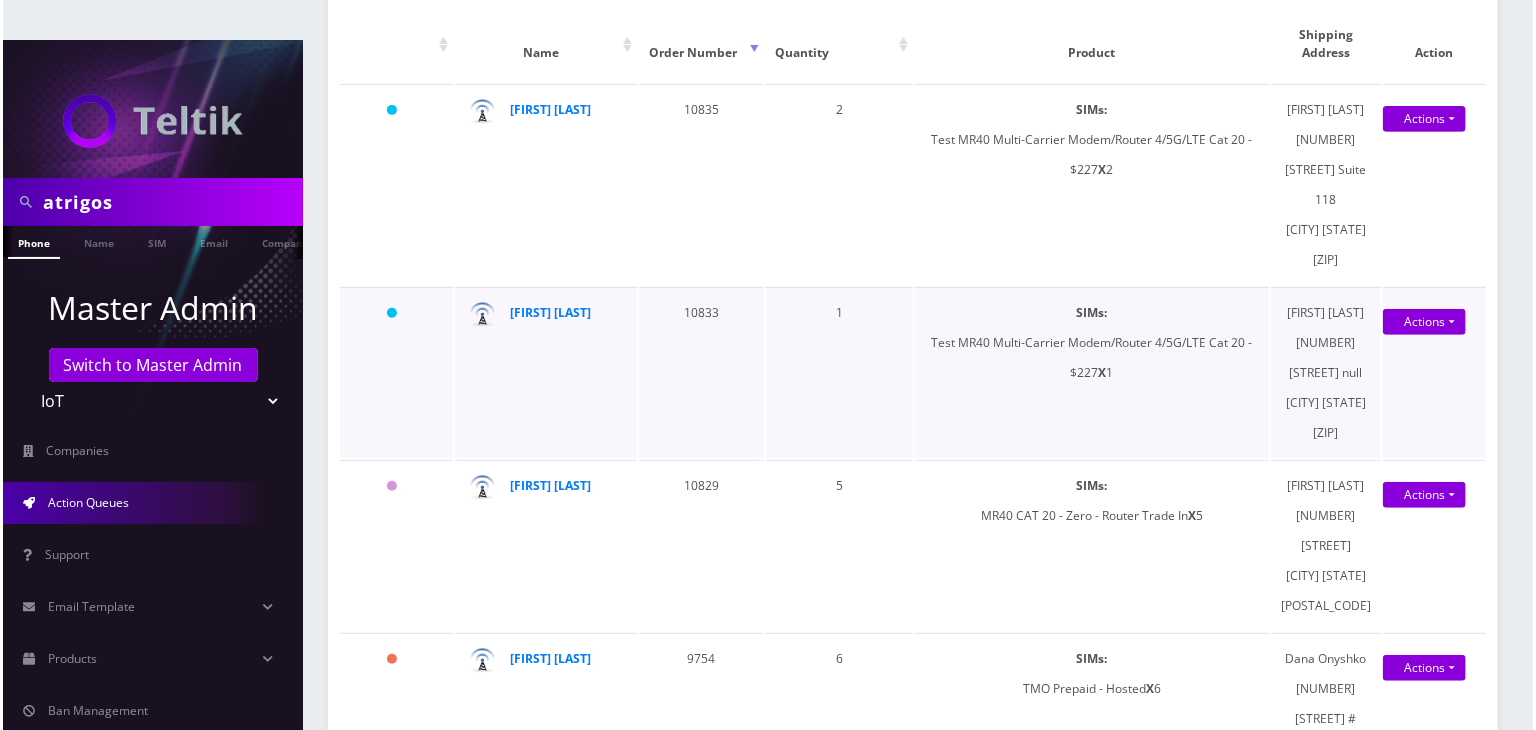 scroll, scrollTop: 300, scrollLeft: 0, axis: vertical 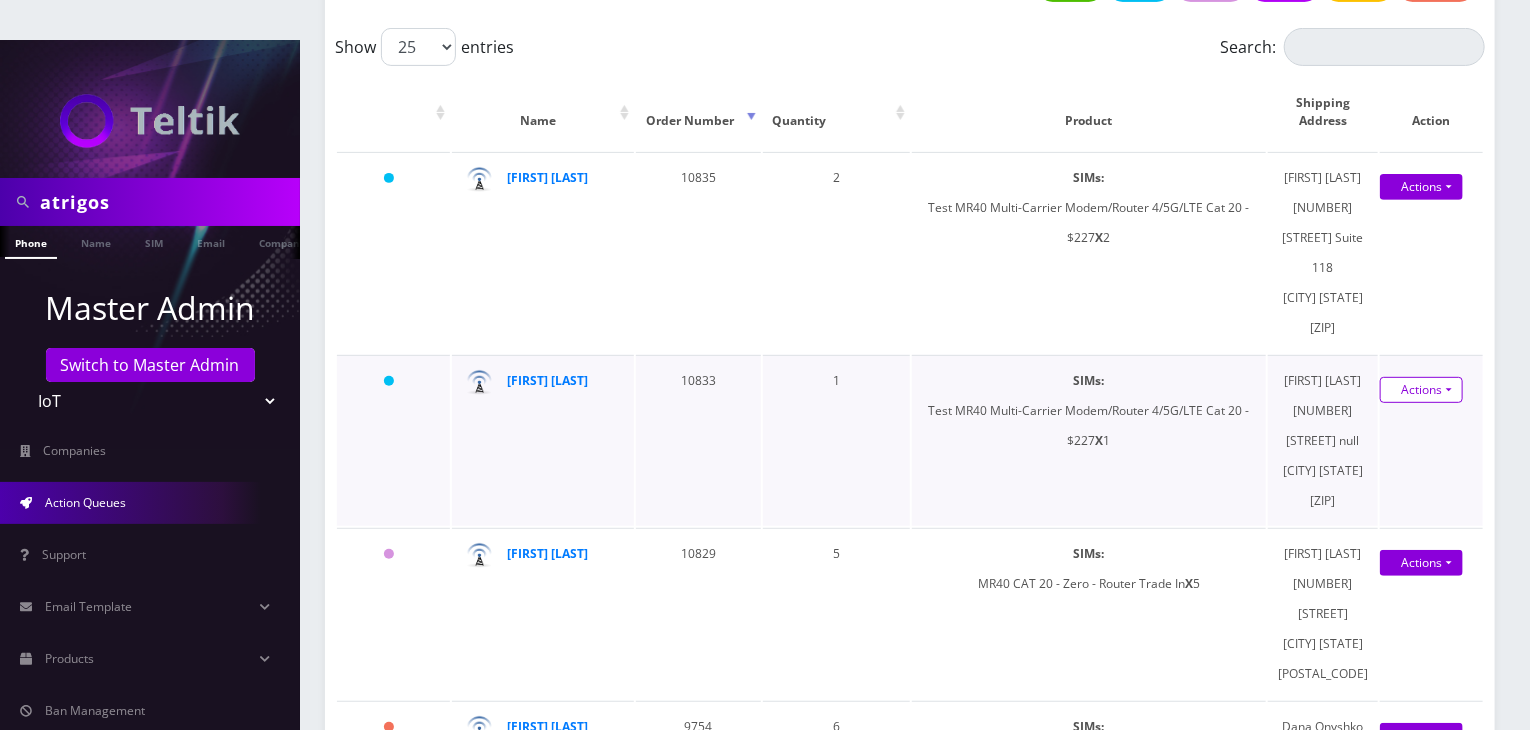 click on "Actions" at bounding box center (1421, 390) 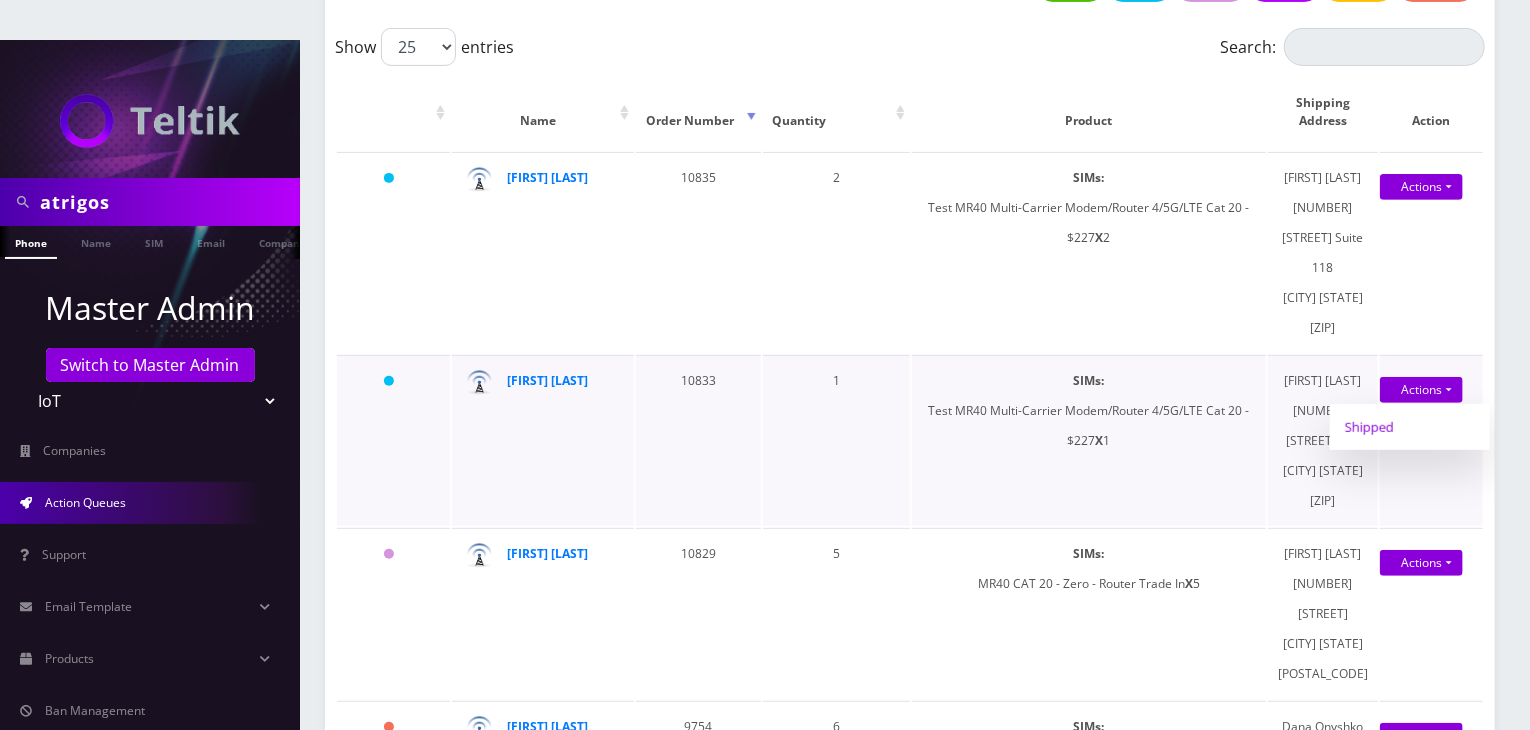 click on "Shipped" at bounding box center [1410, 427] 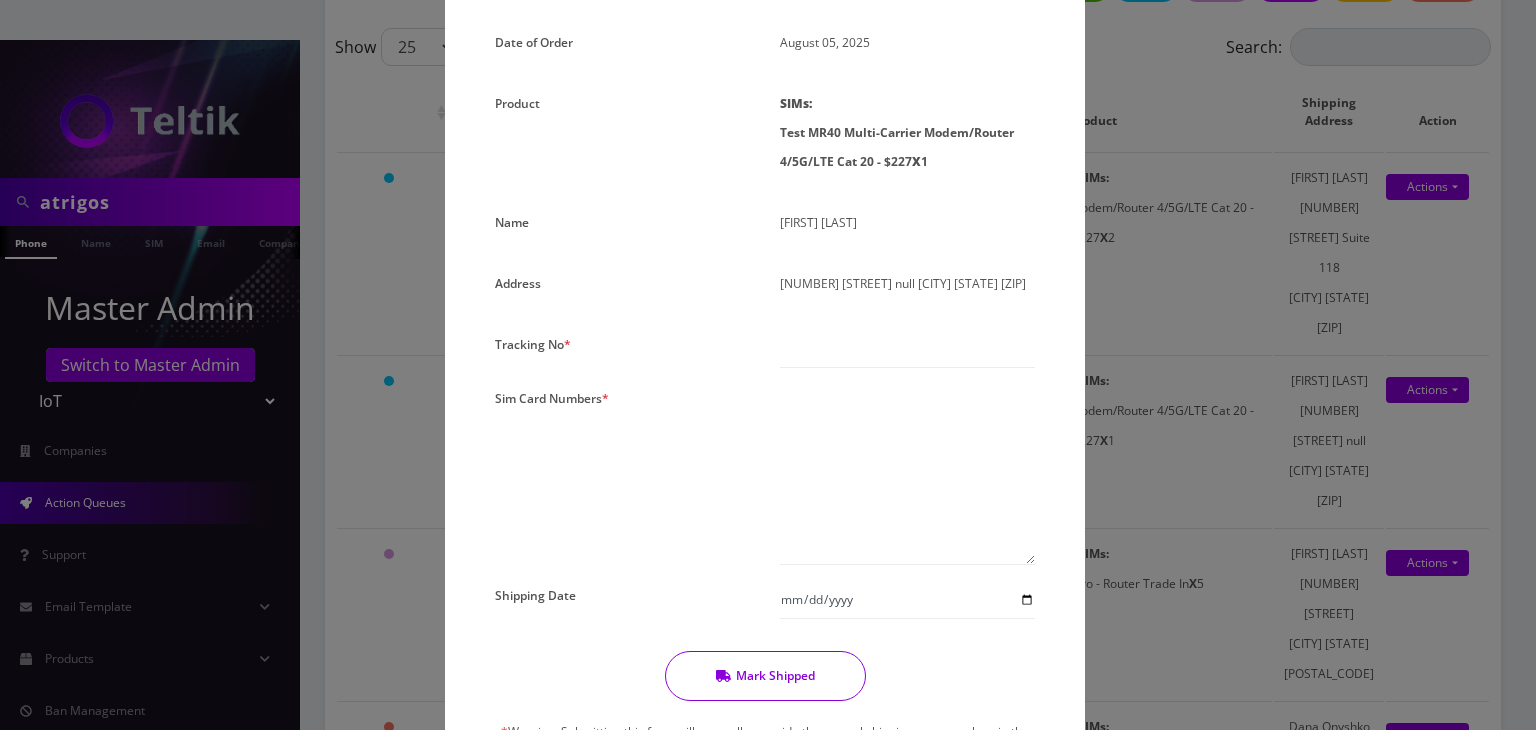 scroll, scrollTop: 0, scrollLeft: 0, axis: both 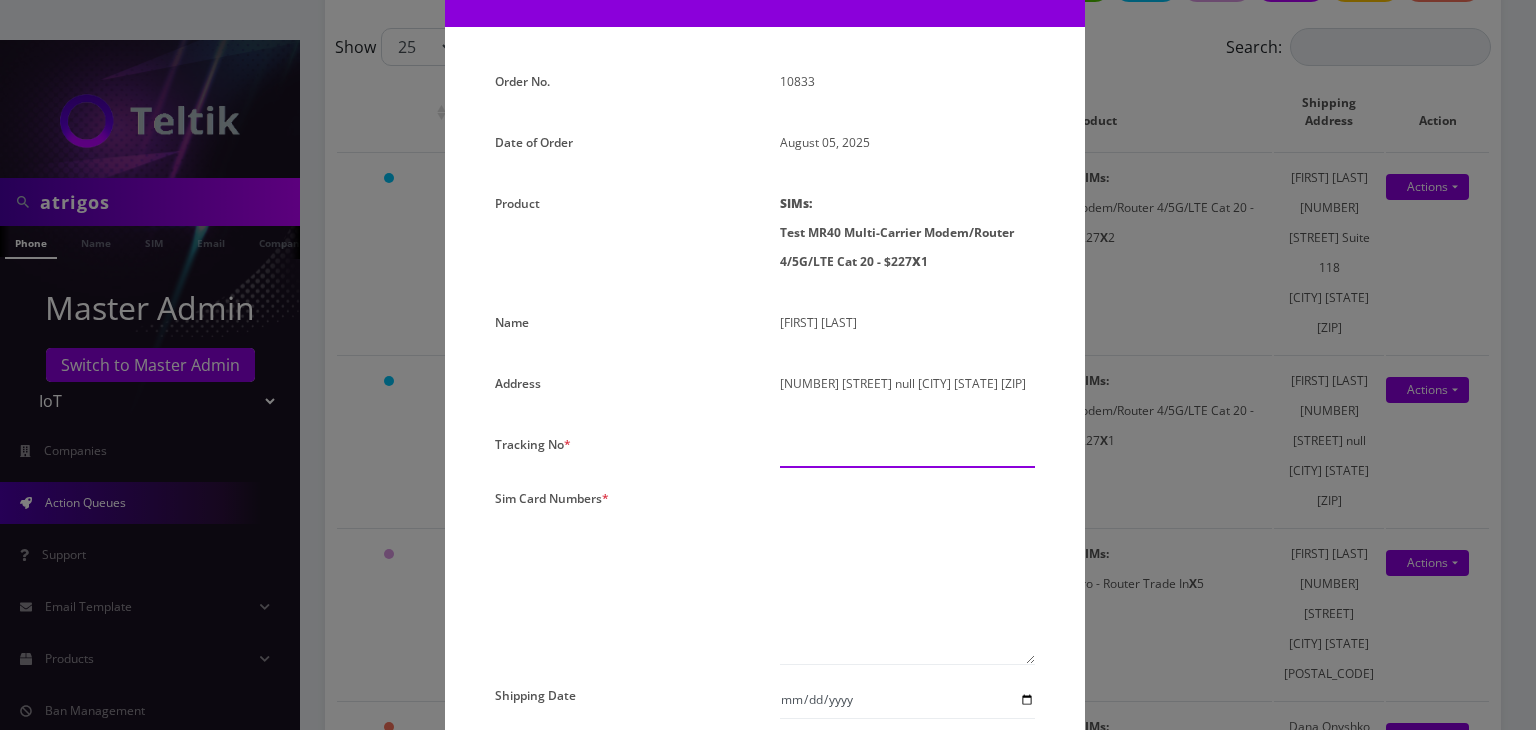 click at bounding box center (907, 449) 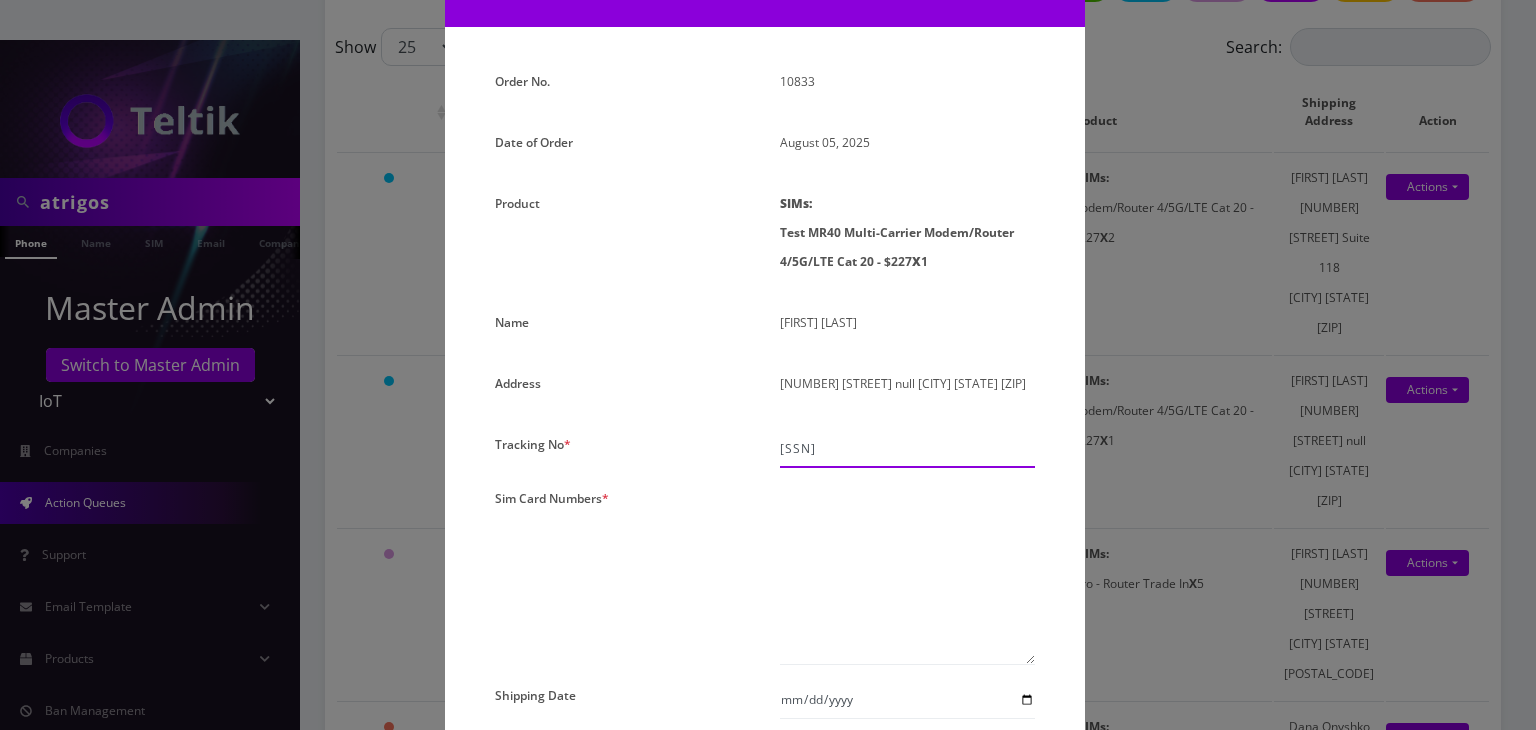 type on "391798038575" 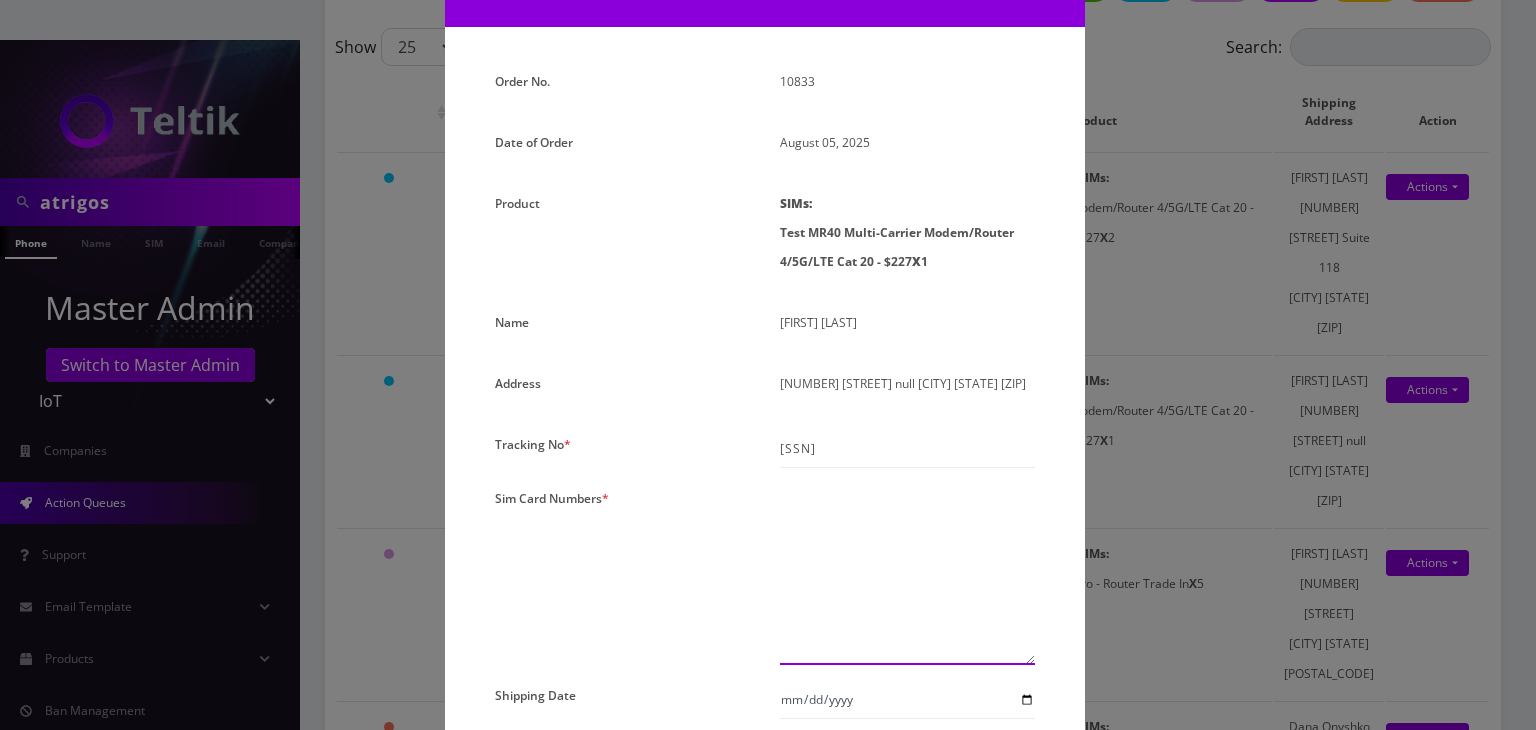 click at bounding box center [907, 574] 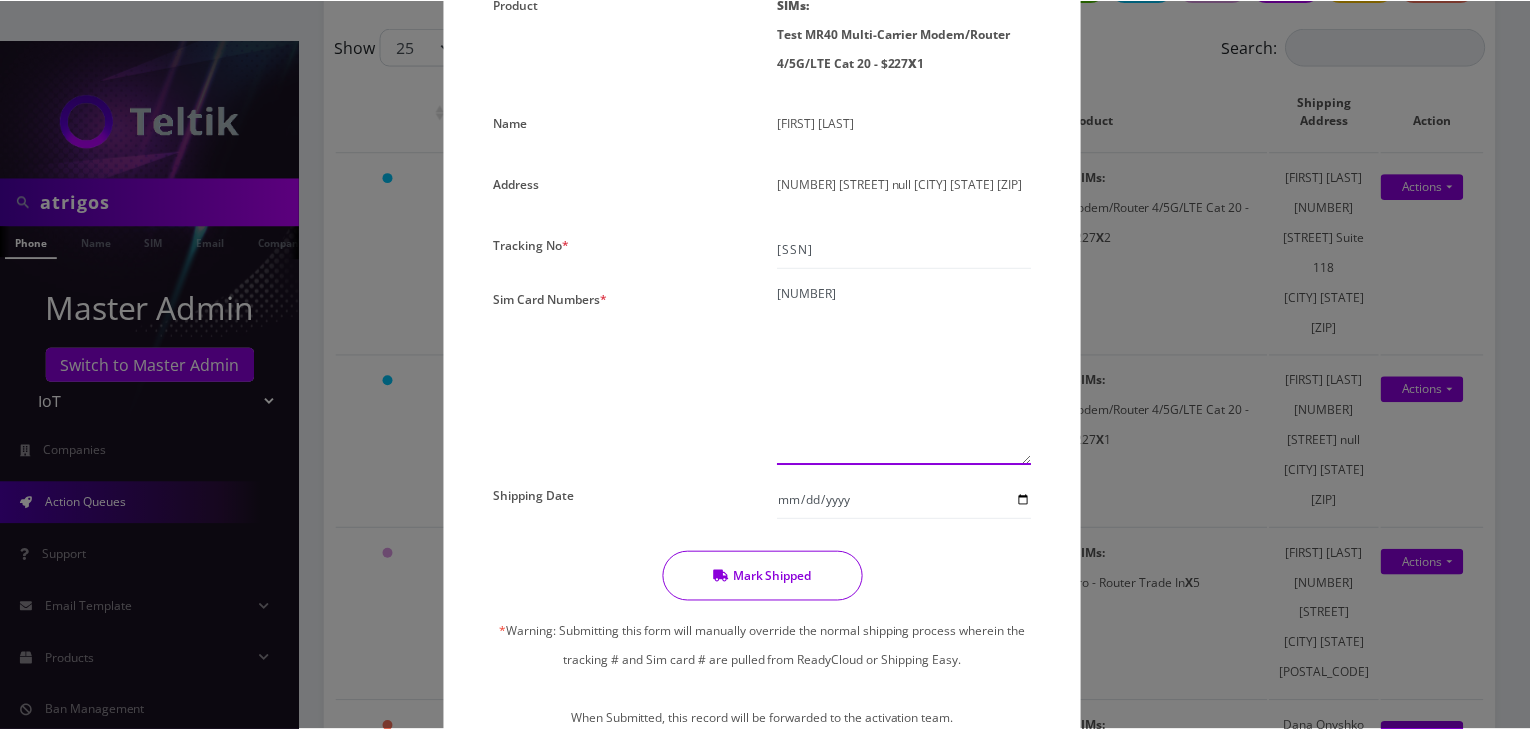 scroll, scrollTop: 300, scrollLeft: 0, axis: vertical 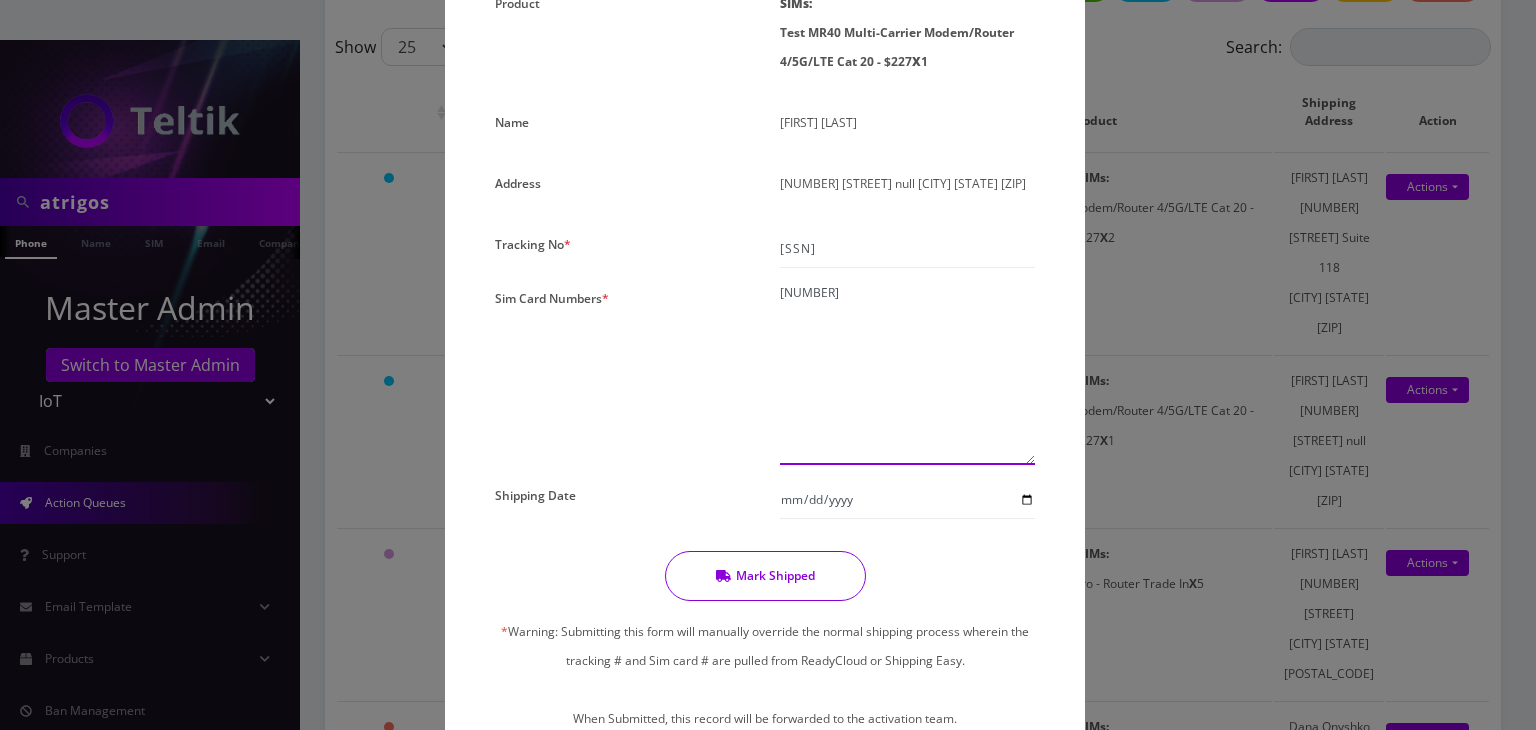 type on "00000000000000013114" 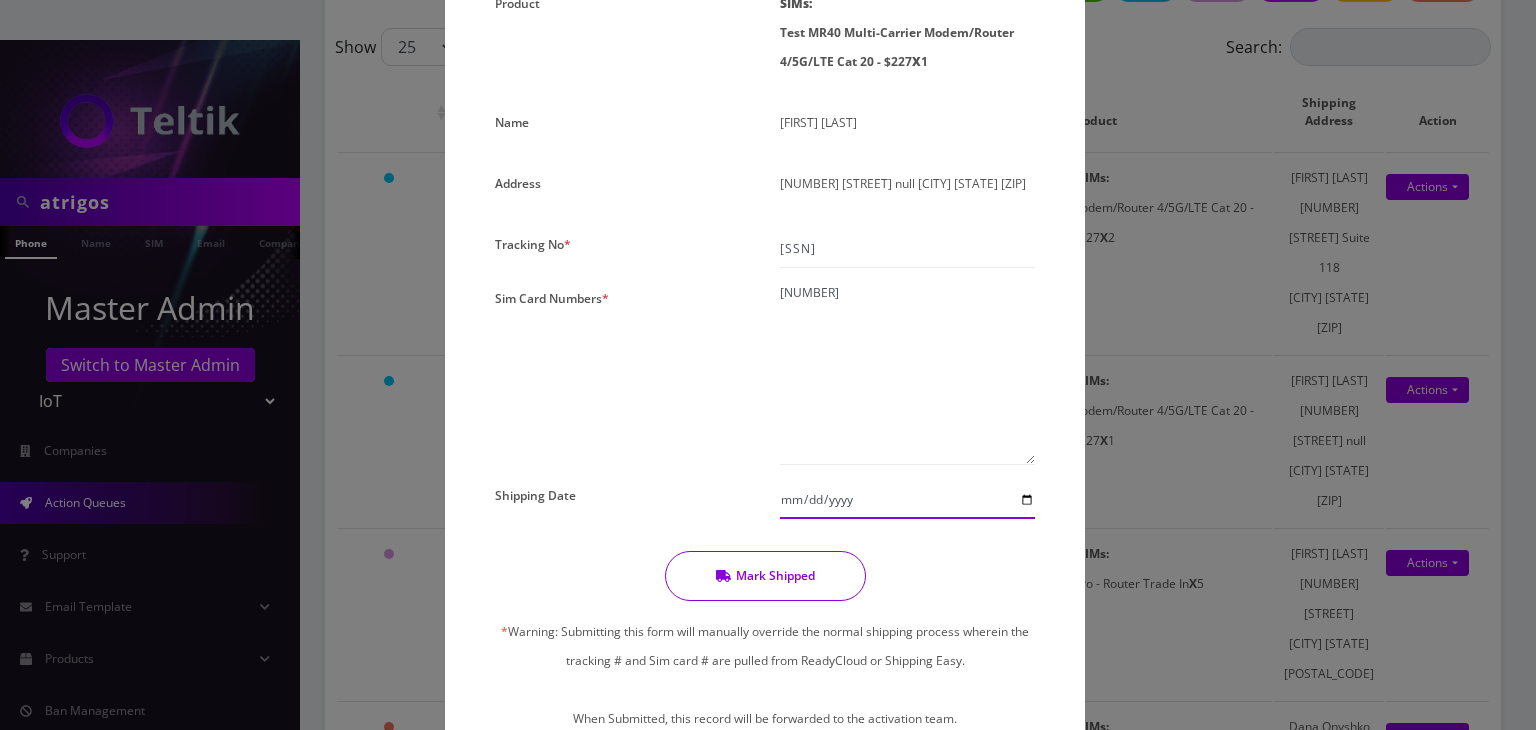 click on "Shipping Date" at bounding box center [907, 500] 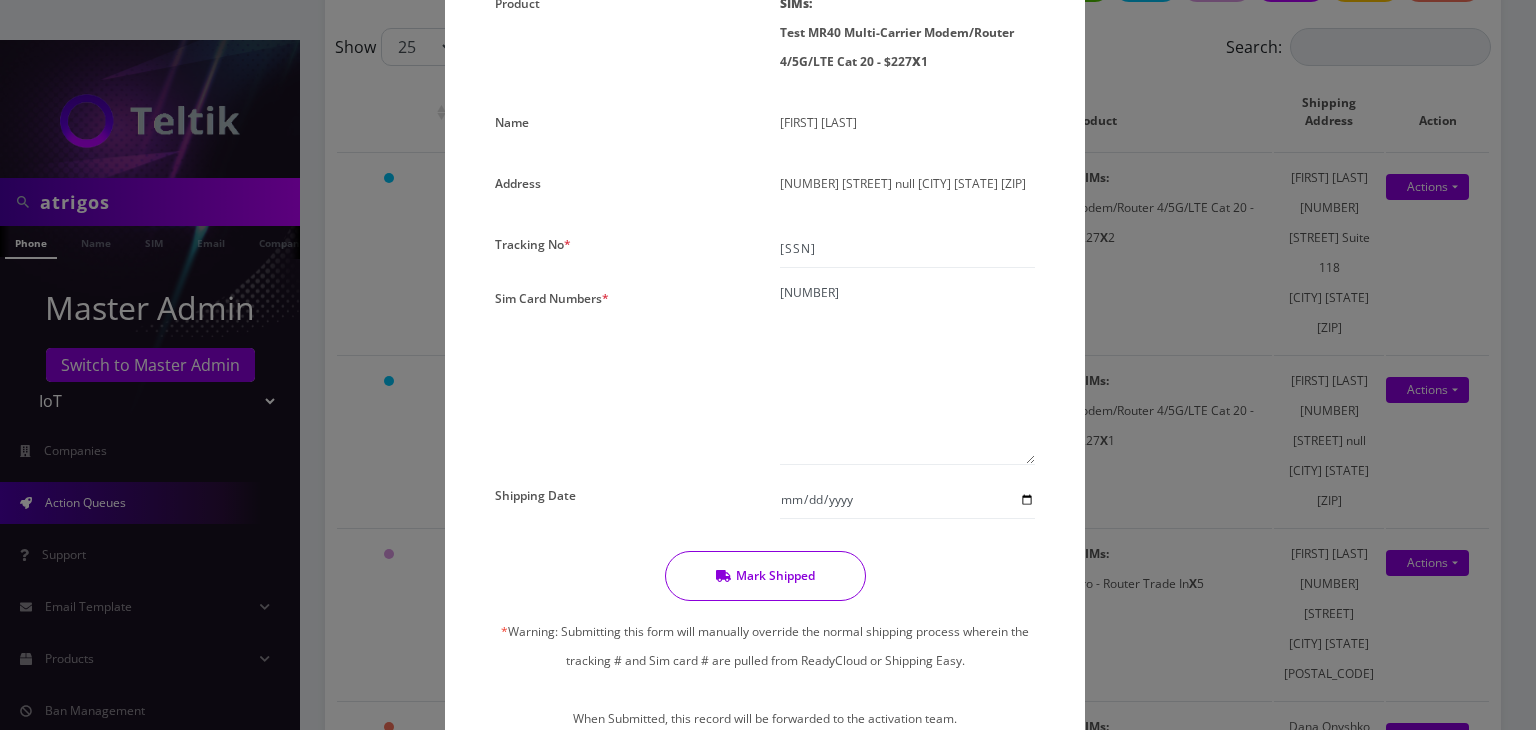 click on "Mark Shipped" at bounding box center (765, 576) 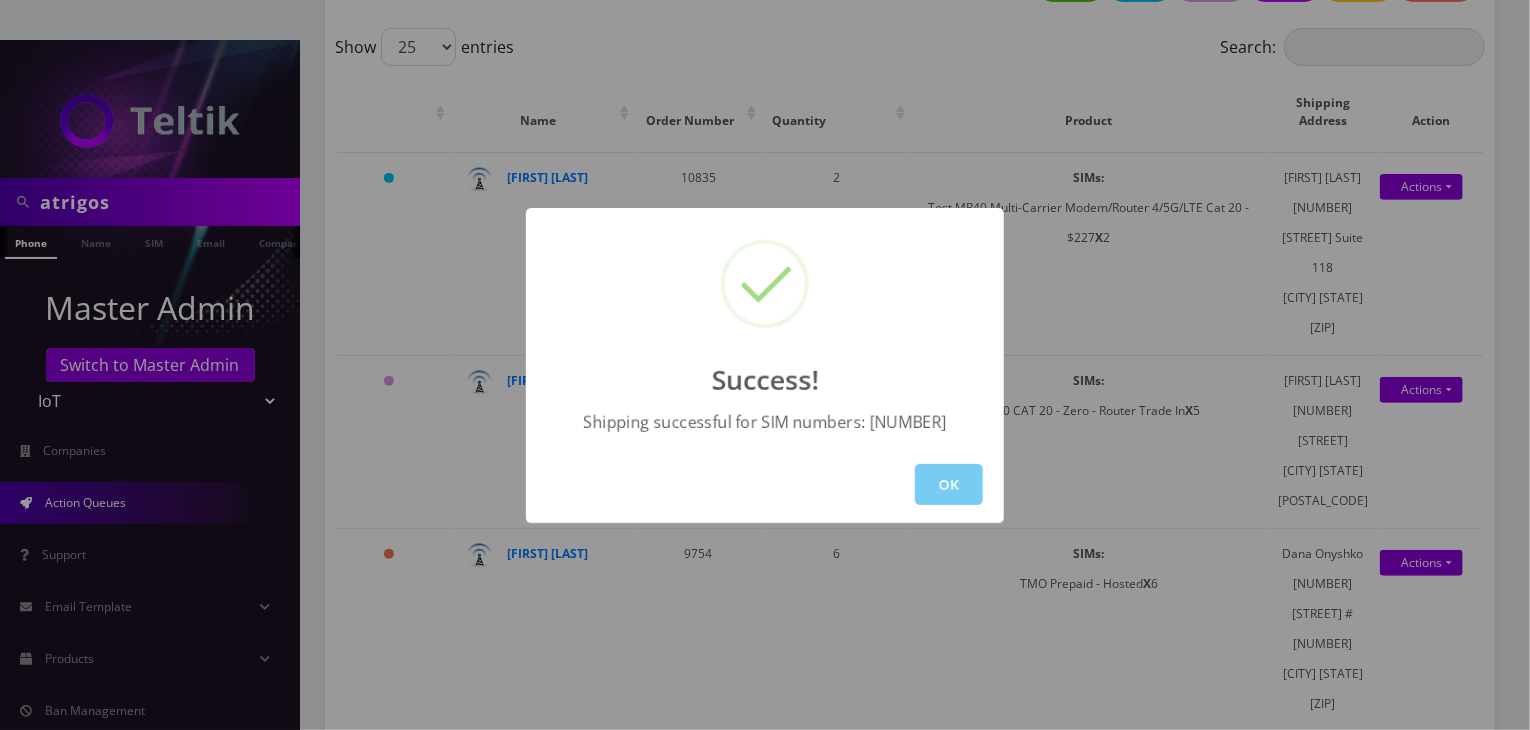 click on "OK" at bounding box center (949, 484) 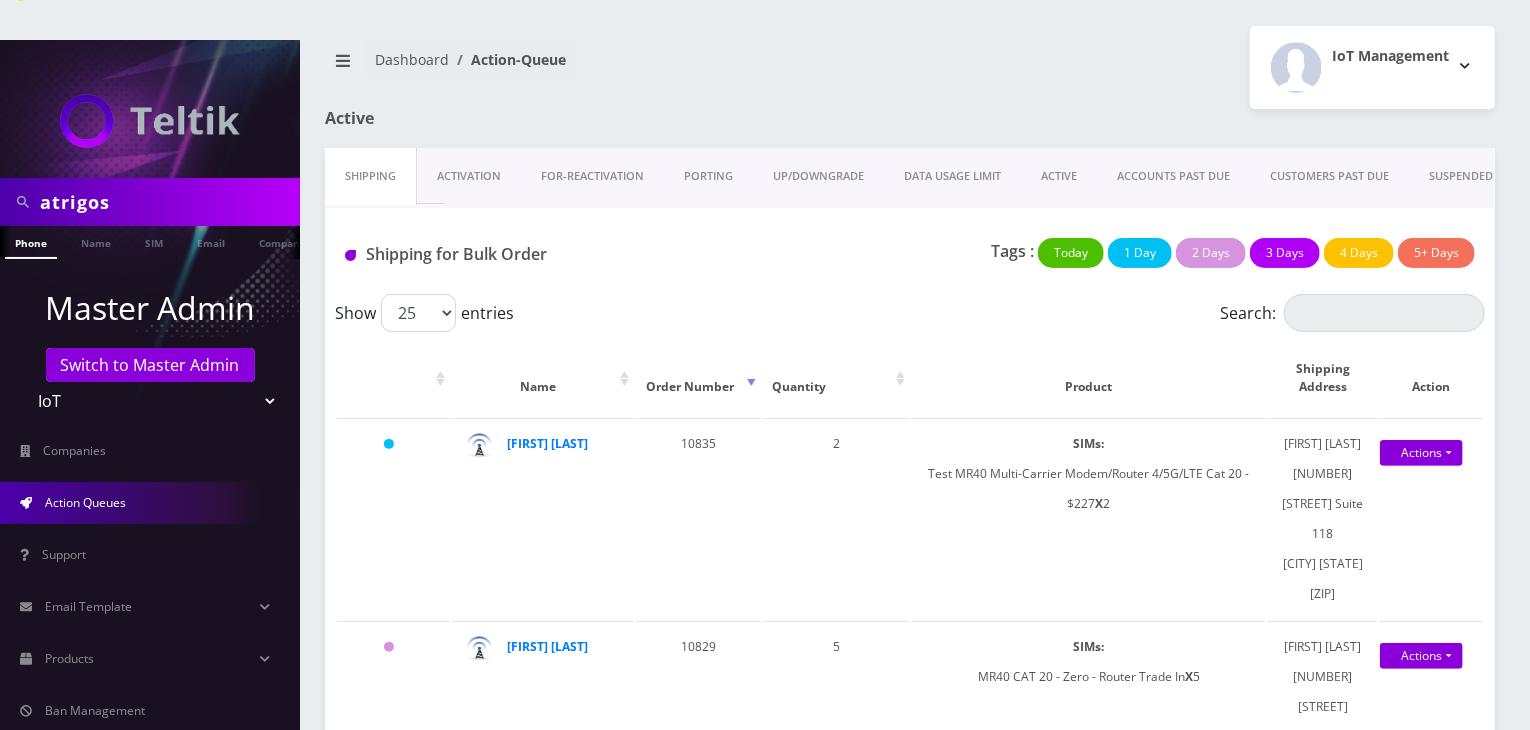 scroll, scrollTop: 0, scrollLeft: 0, axis: both 